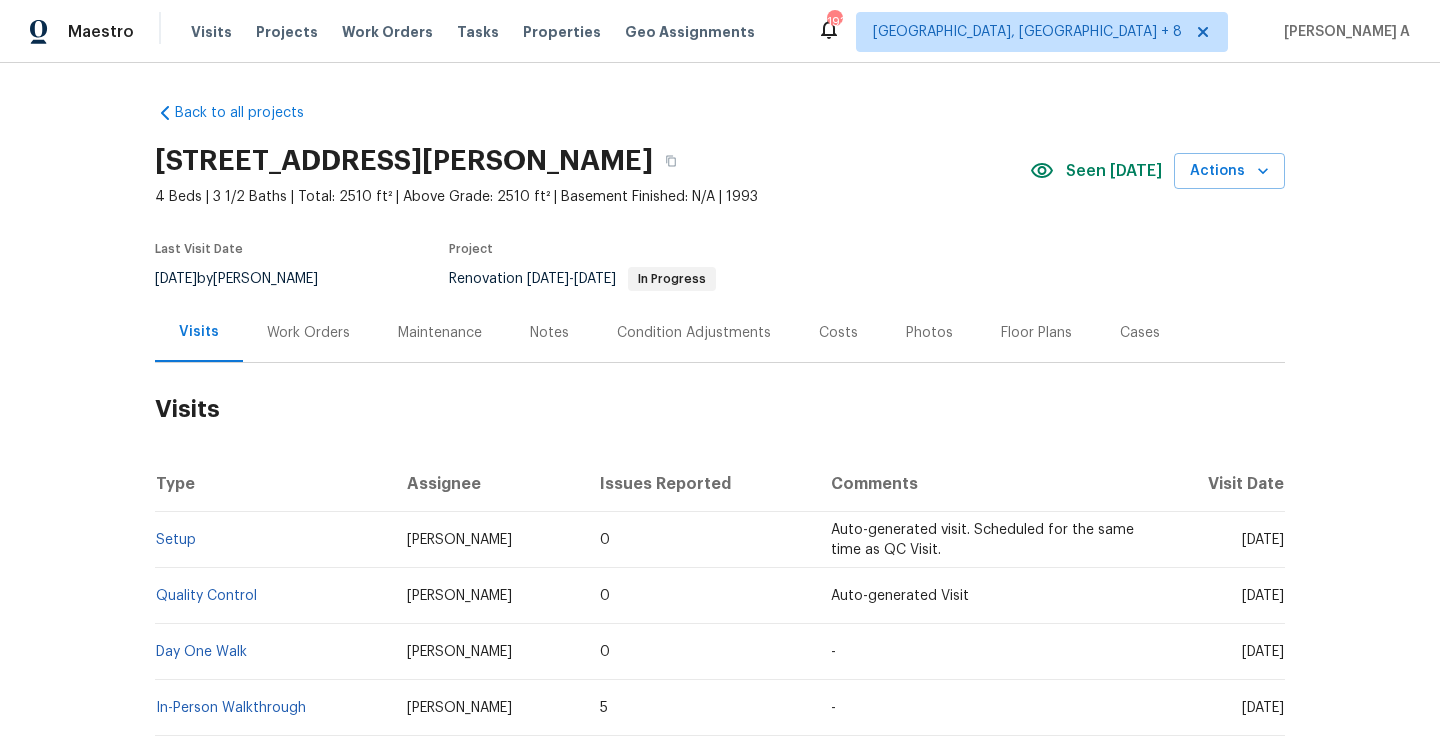 scroll, scrollTop: 0, scrollLeft: 0, axis: both 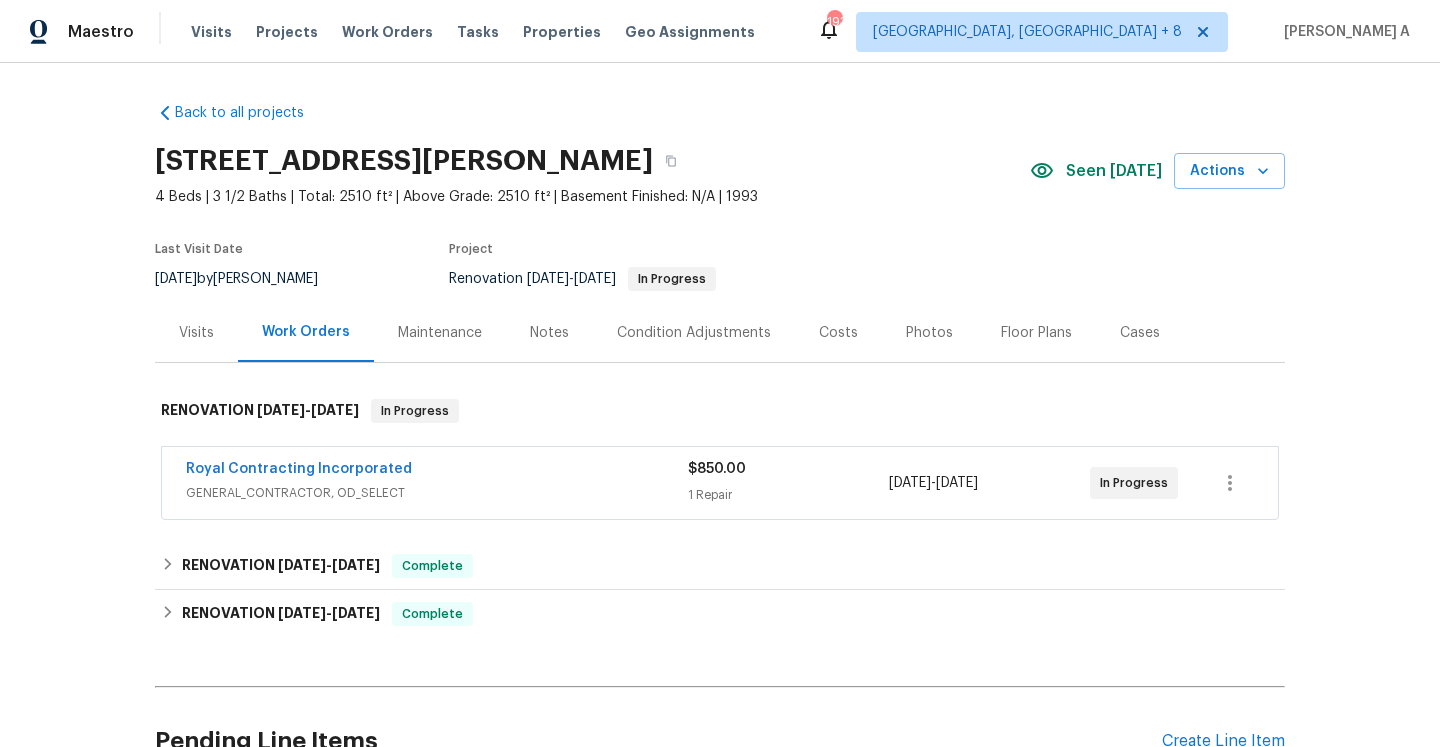 click on "GENERAL_CONTRACTOR, OD_SELECT" at bounding box center (437, 493) 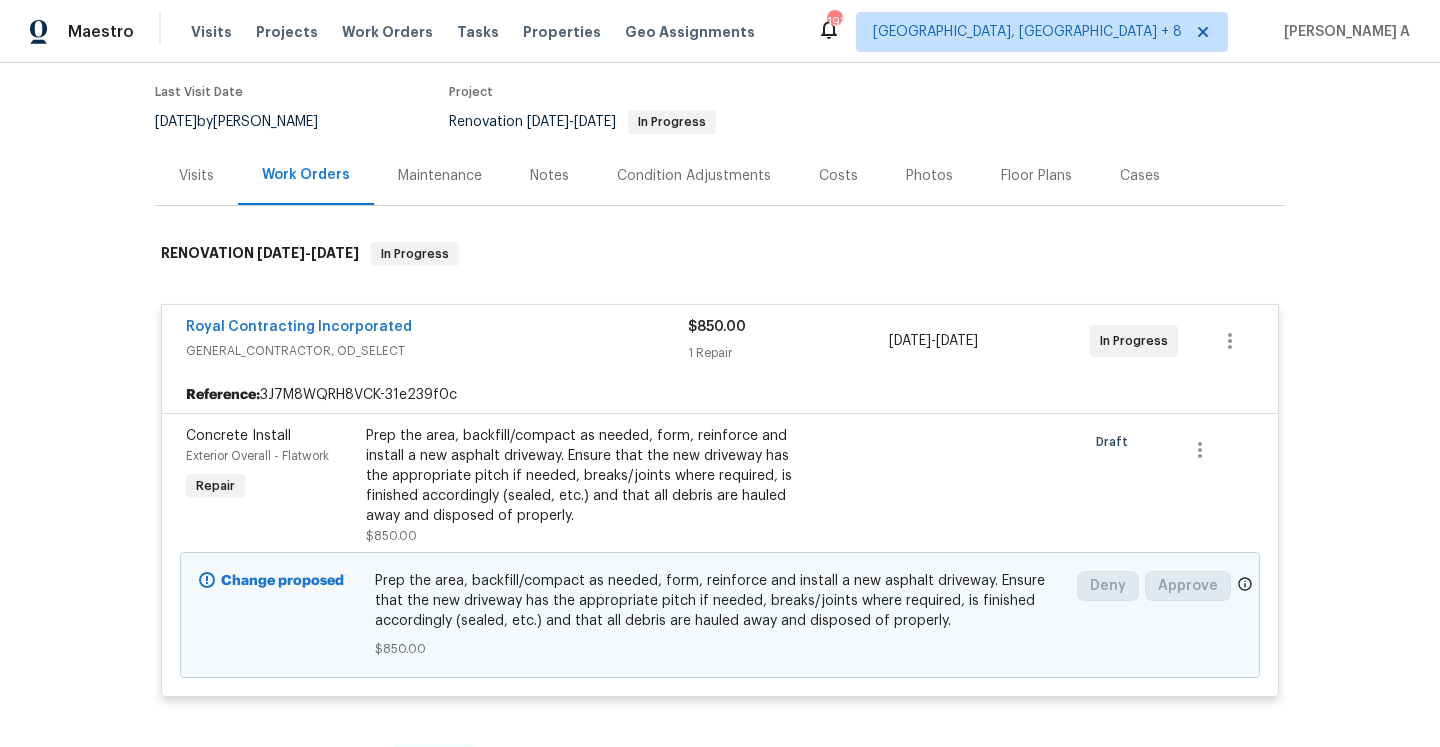 scroll, scrollTop: 168, scrollLeft: 0, axis: vertical 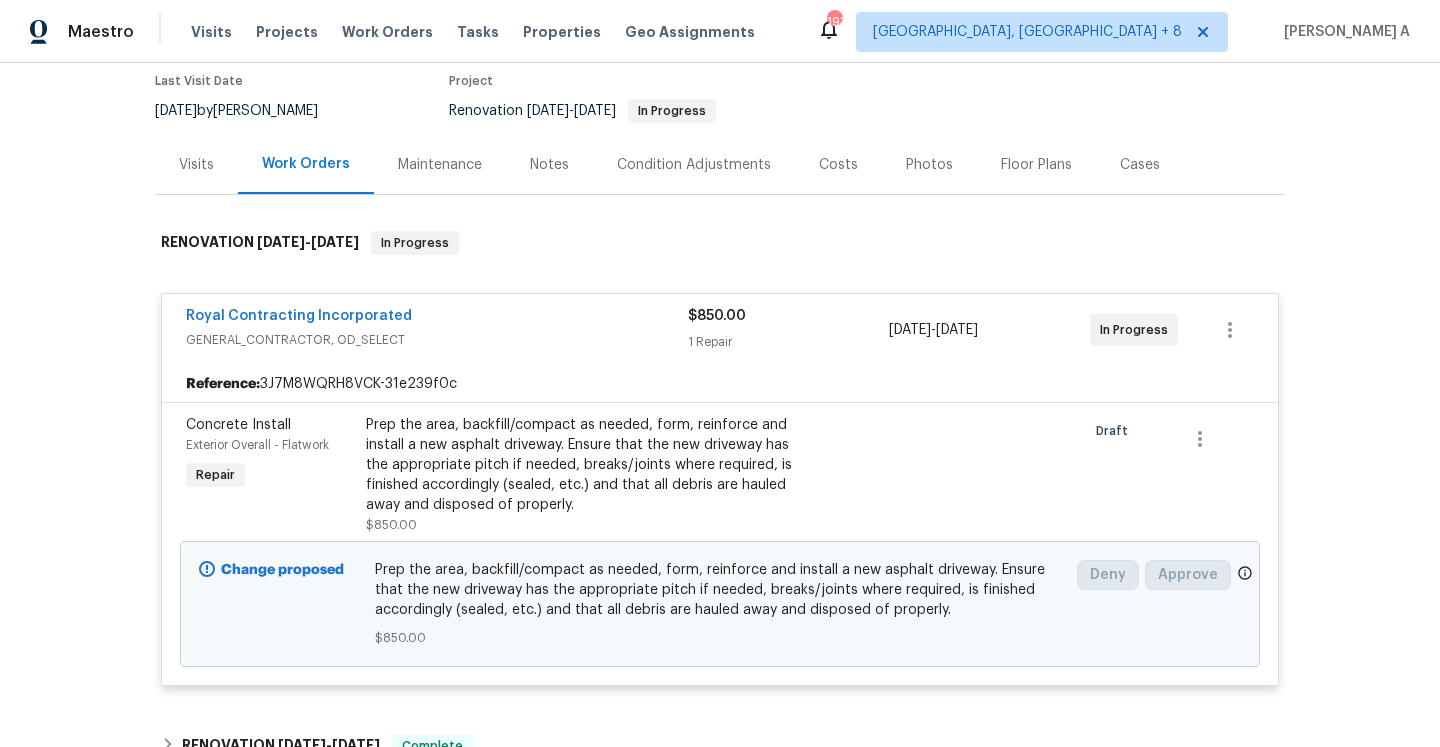 click on "Visits" at bounding box center [196, 164] 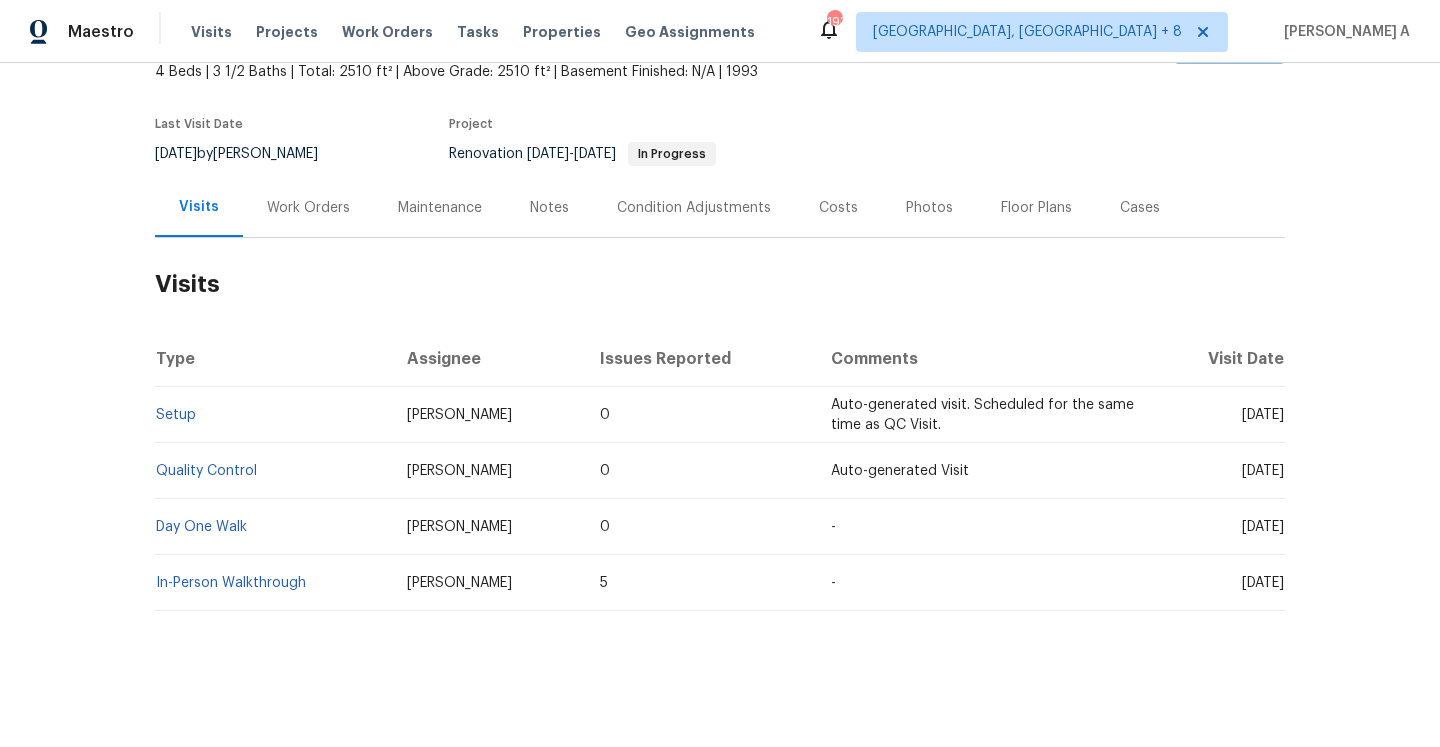 scroll, scrollTop: 125, scrollLeft: 0, axis: vertical 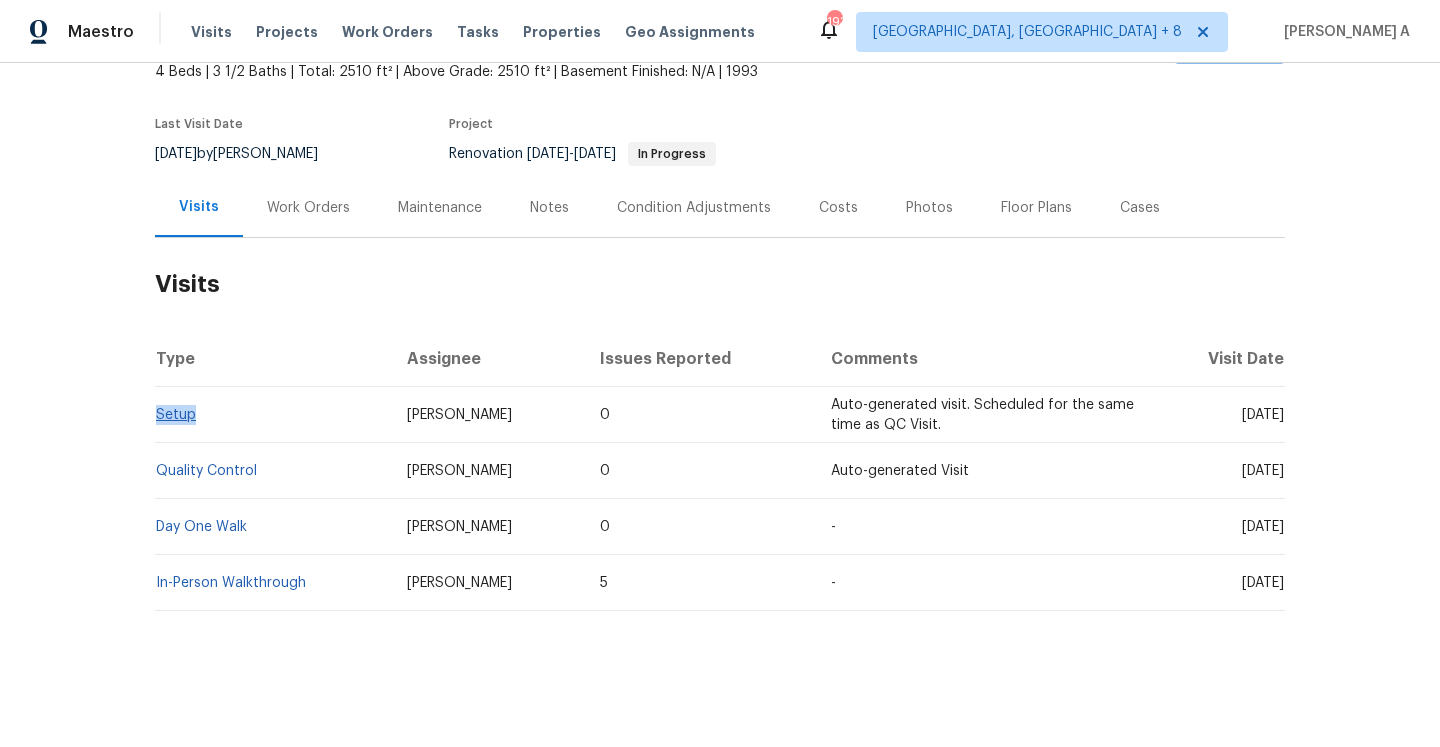 drag, startPoint x: 203, startPoint y: 415, endPoint x: 158, endPoint y: 413, distance: 45.044422 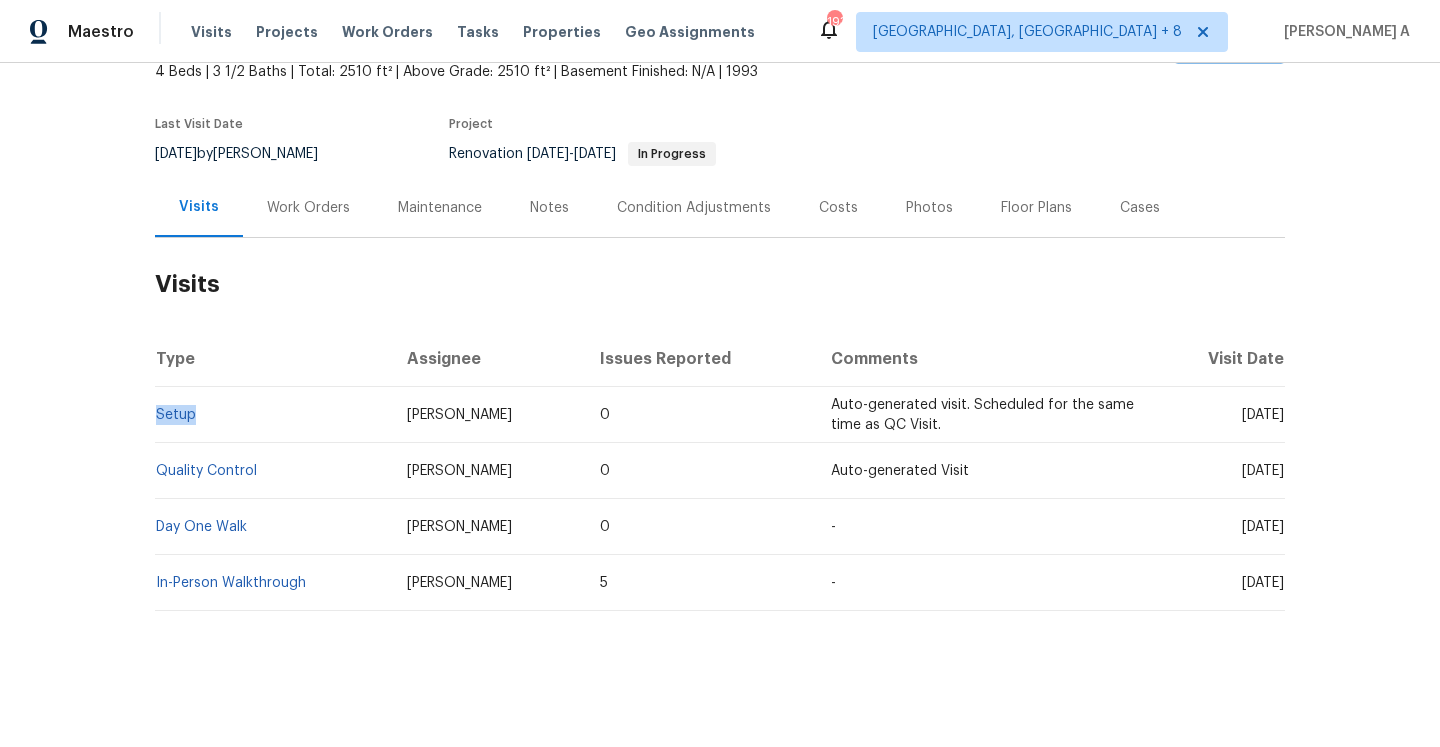 copy on "Setup" 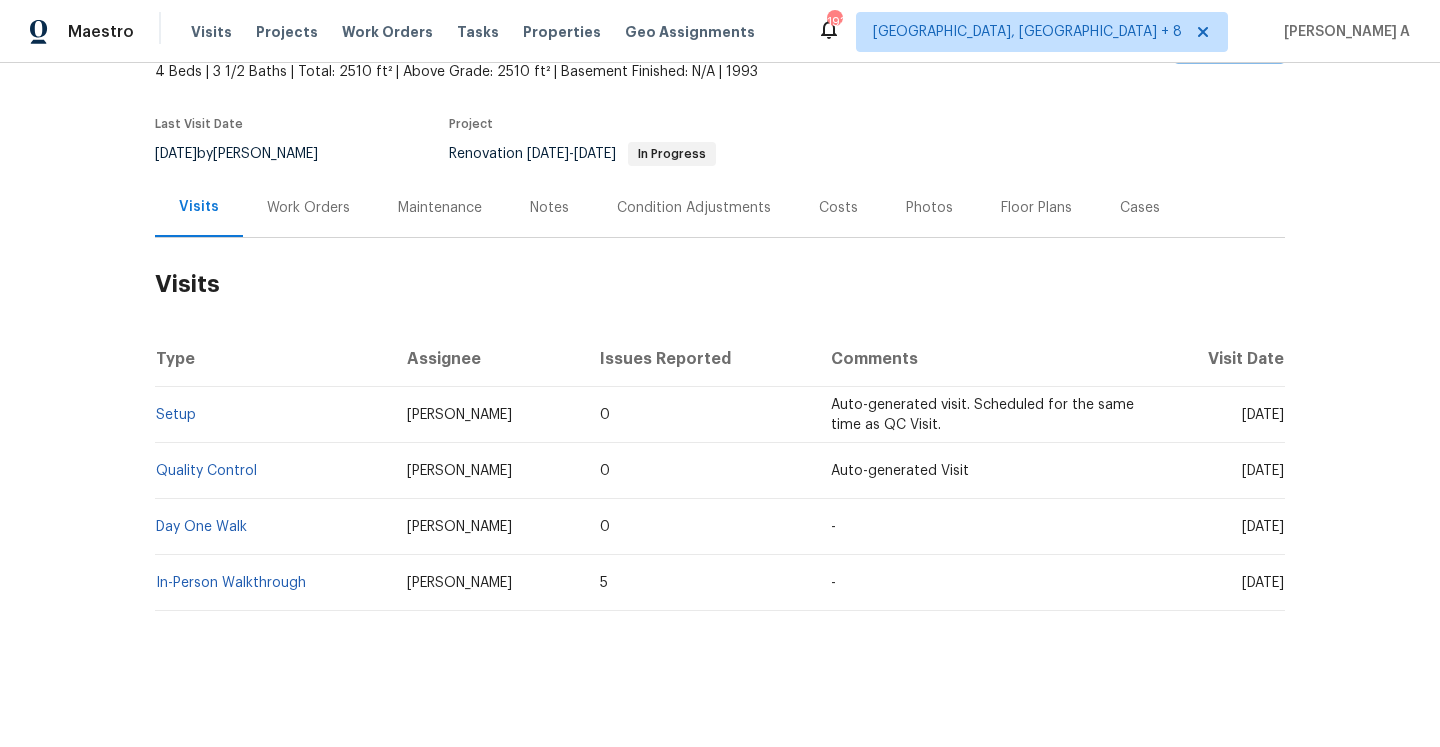 click on "Visits" at bounding box center [720, 284] 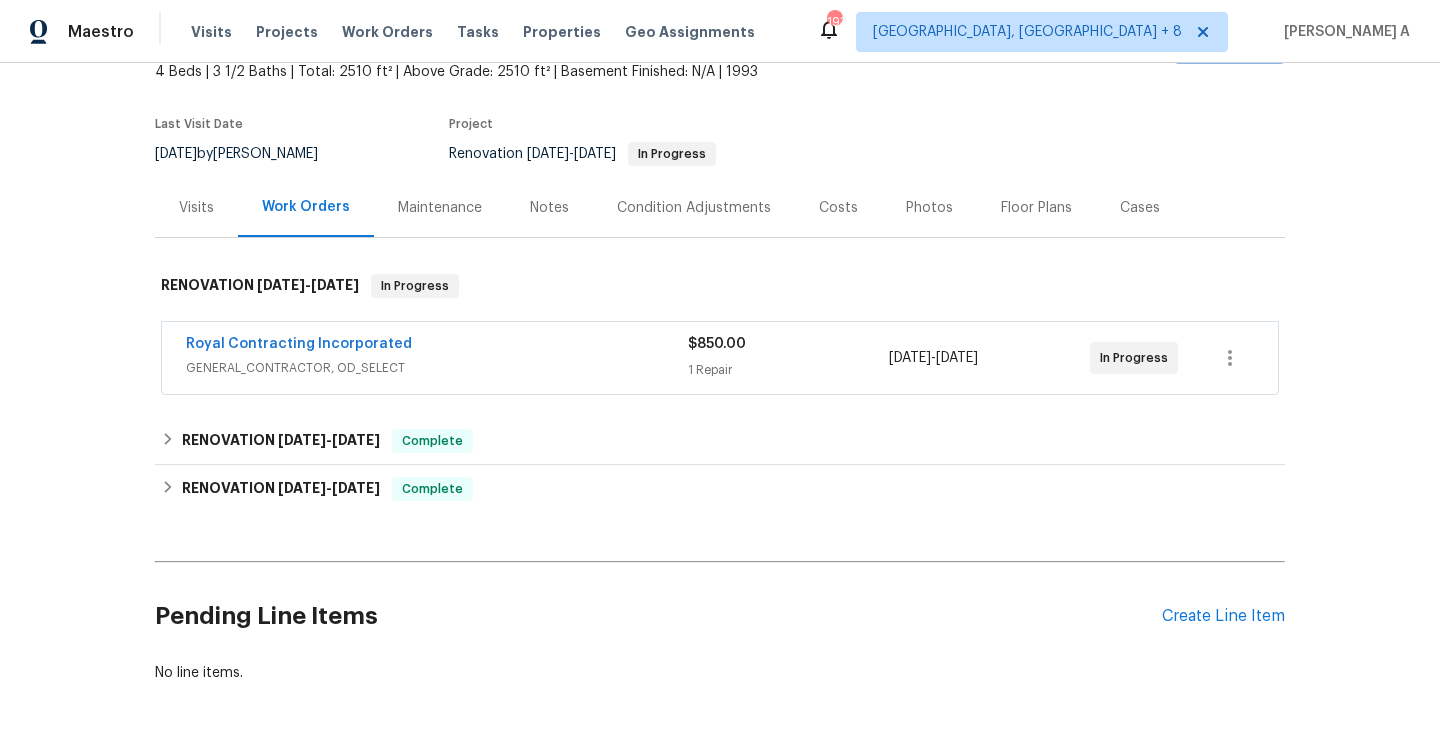 scroll, scrollTop: 168, scrollLeft: 0, axis: vertical 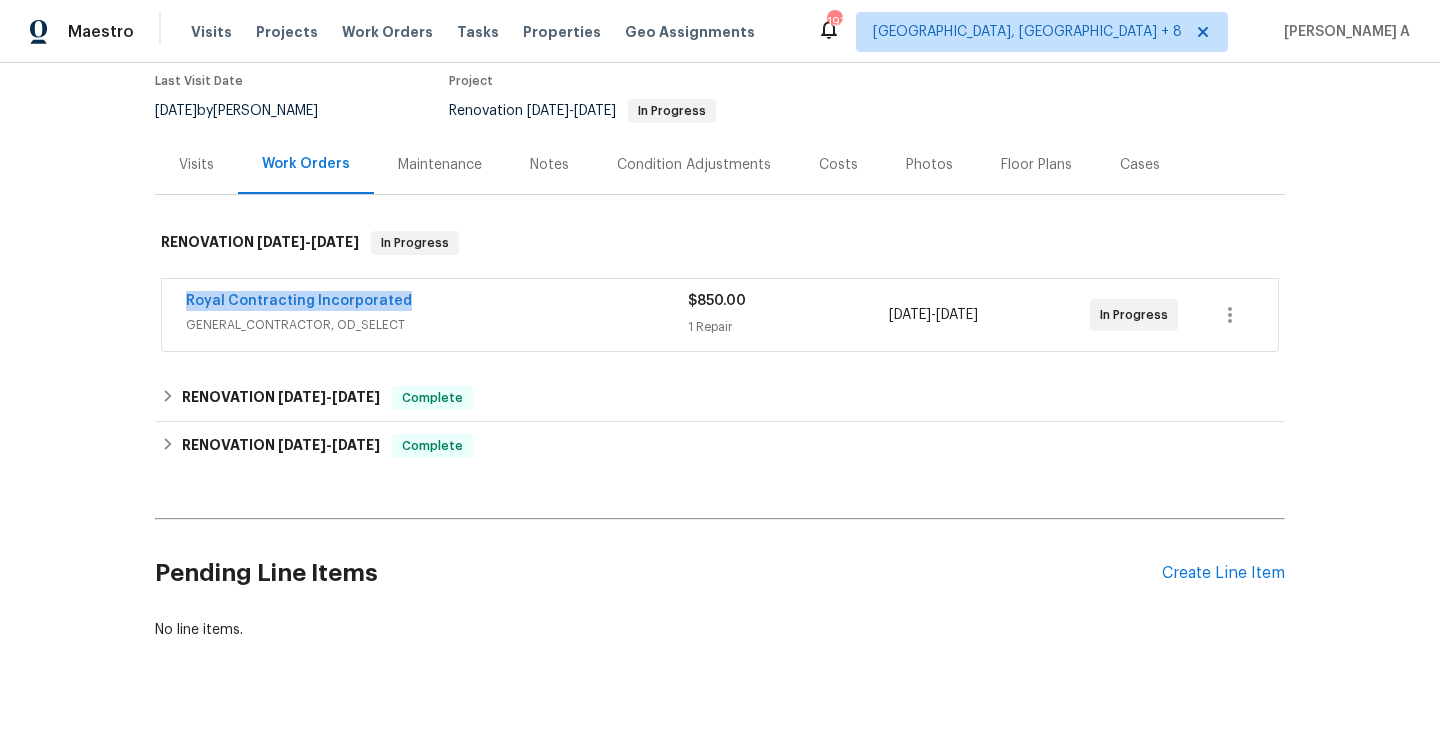 drag, startPoint x: 178, startPoint y: 300, endPoint x: 406, endPoint y: 300, distance: 228 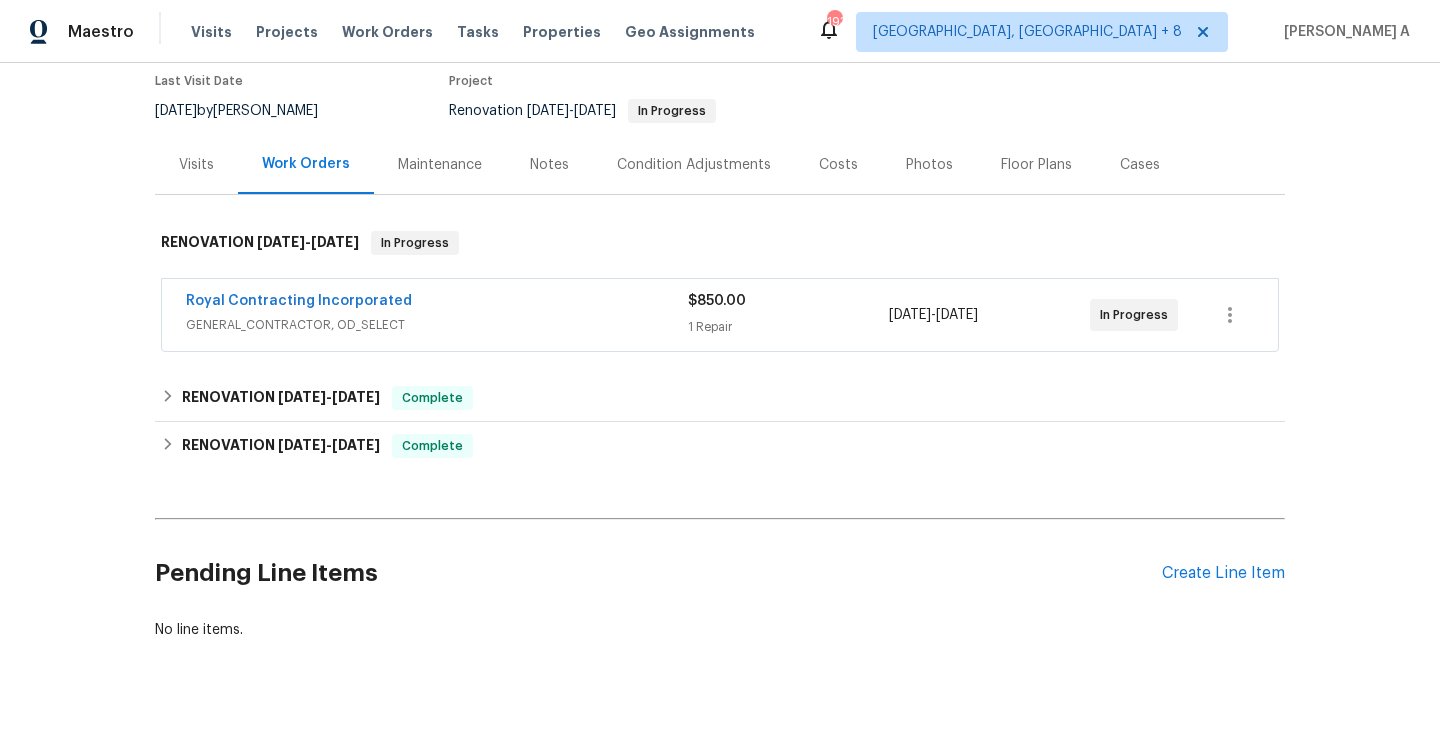 click on "GENERAL_CONTRACTOR, OD_SELECT" at bounding box center [437, 325] 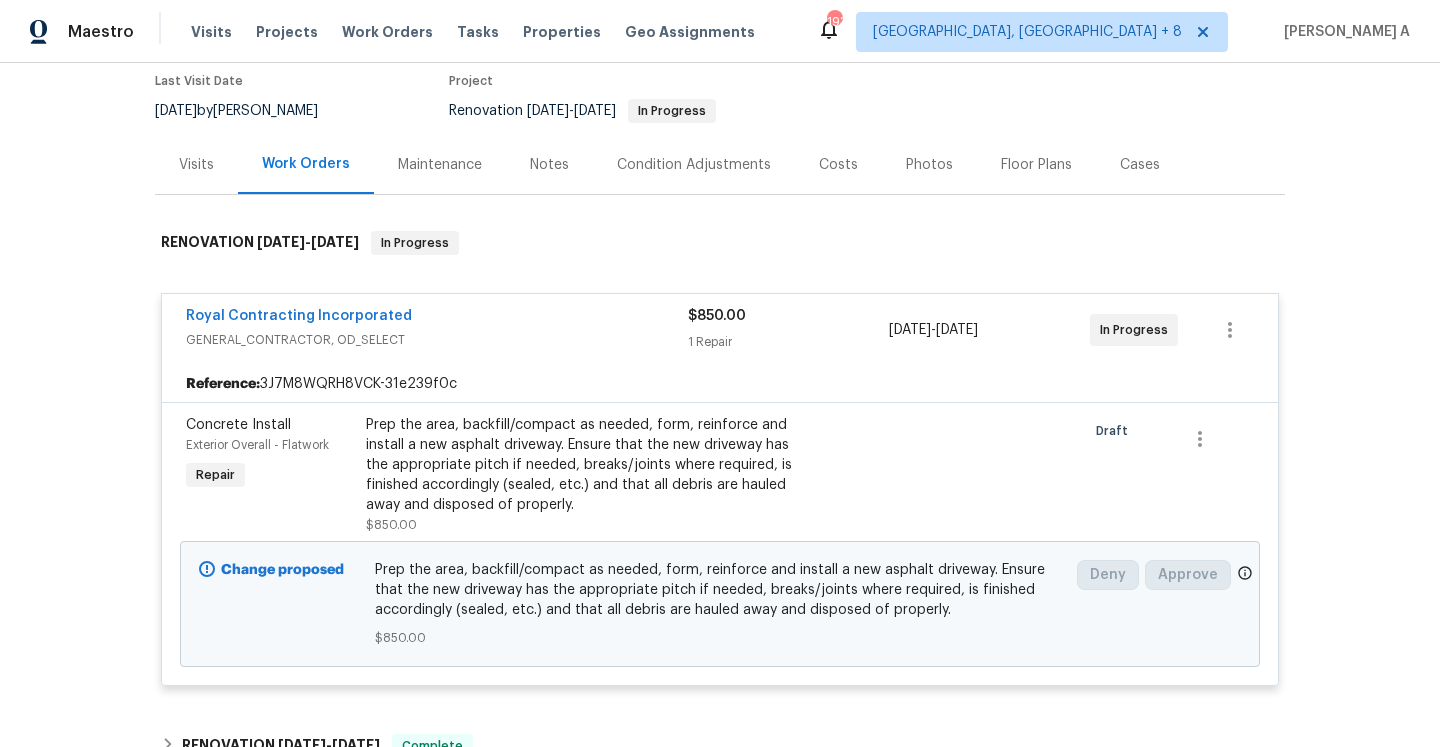 click on "Visits" at bounding box center [196, 164] 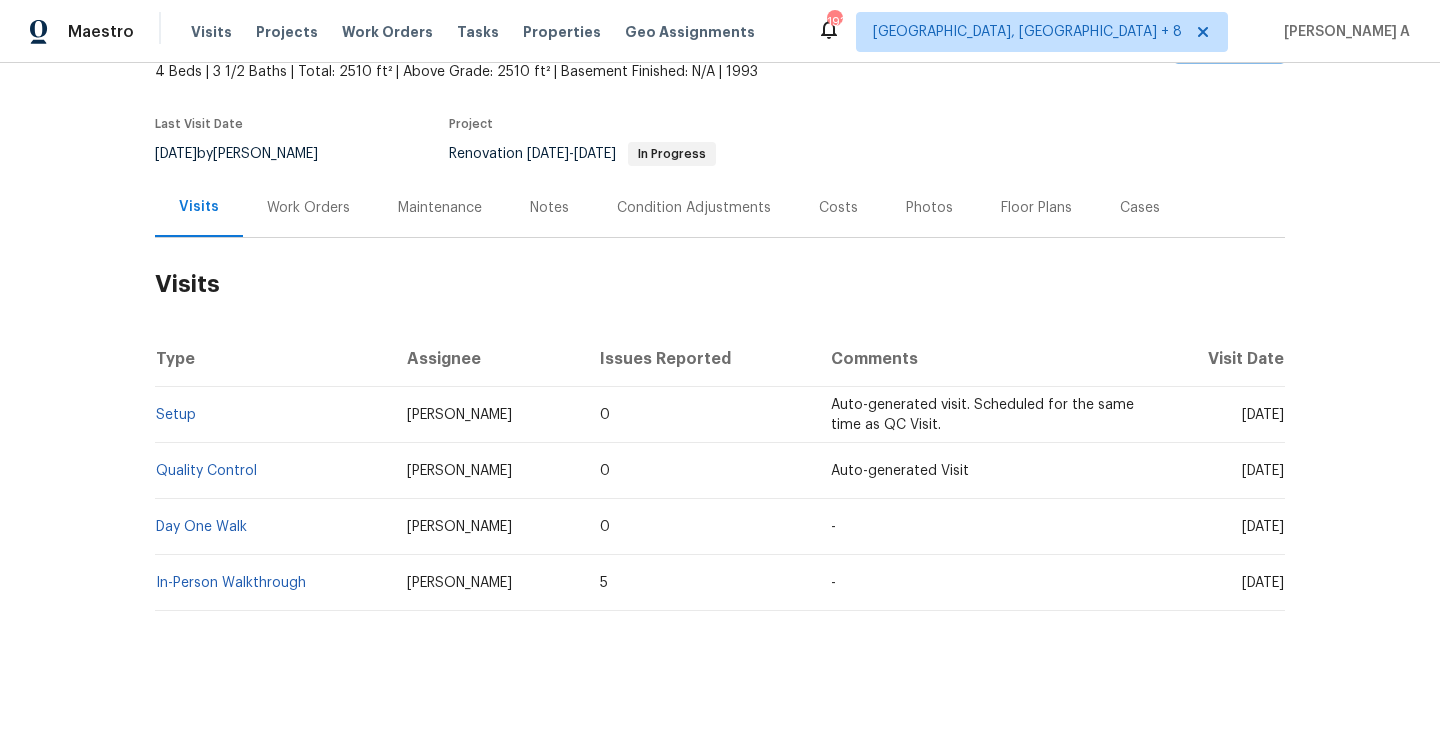 scroll, scrollTop: 0, scrollLeft: 0, axis: both 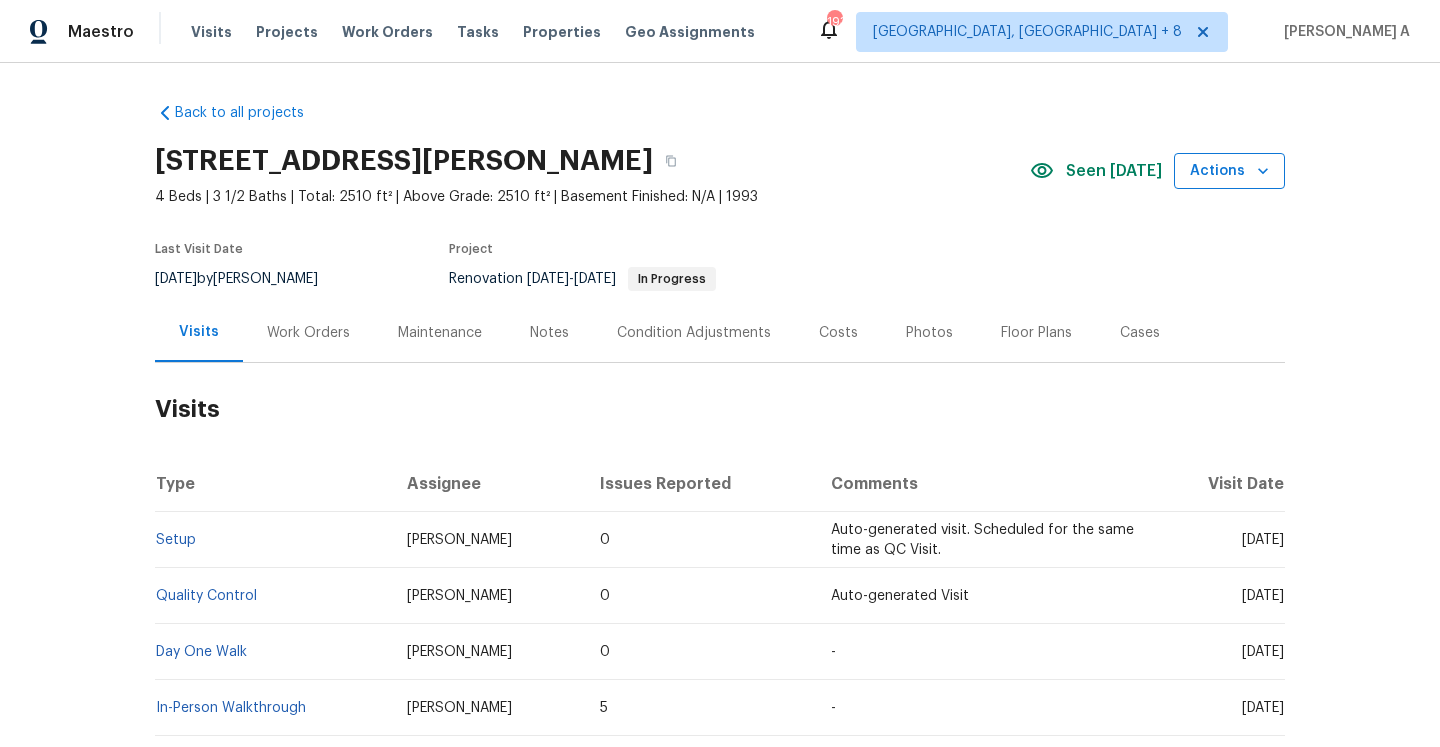 click on "Actions" at bounding box center (1229, 171) 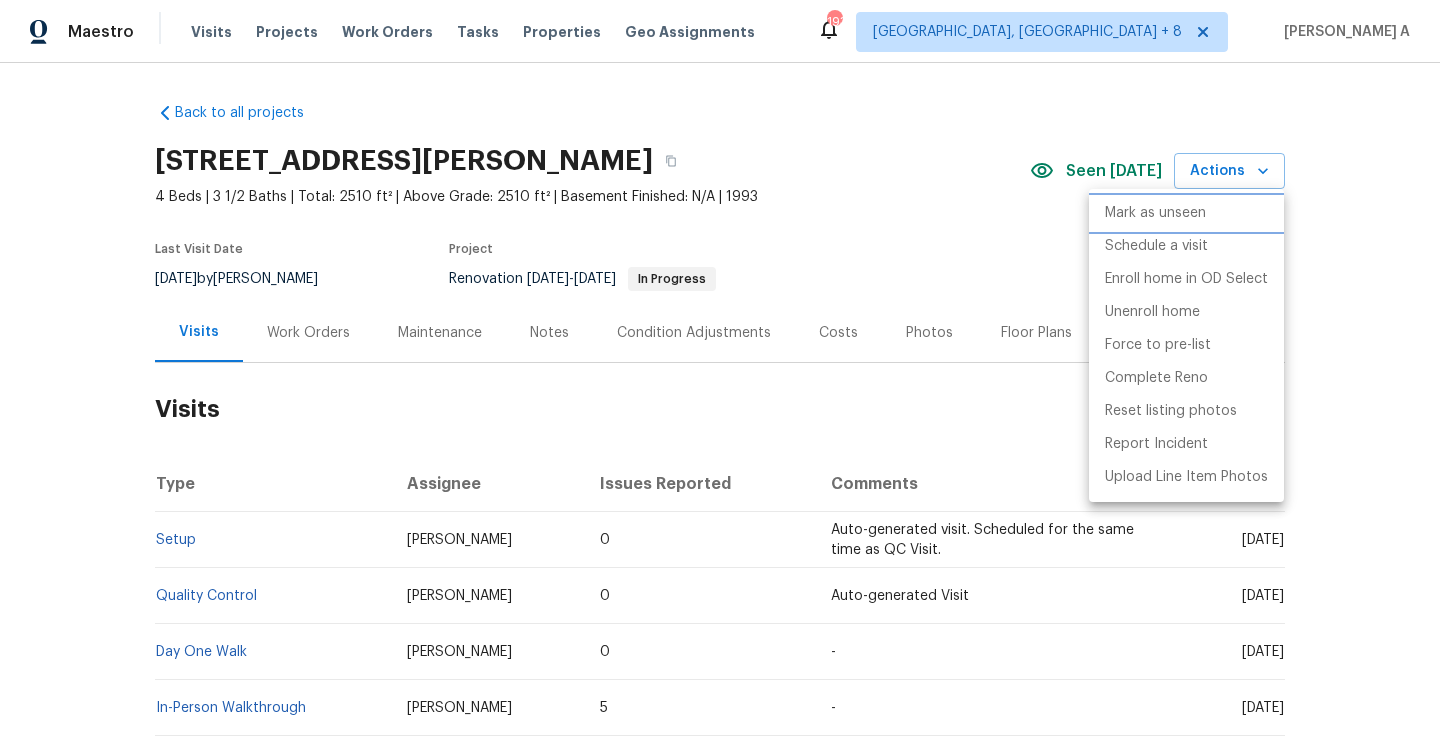 click on "Mark as unseen" at bounding box center (1155, 213) 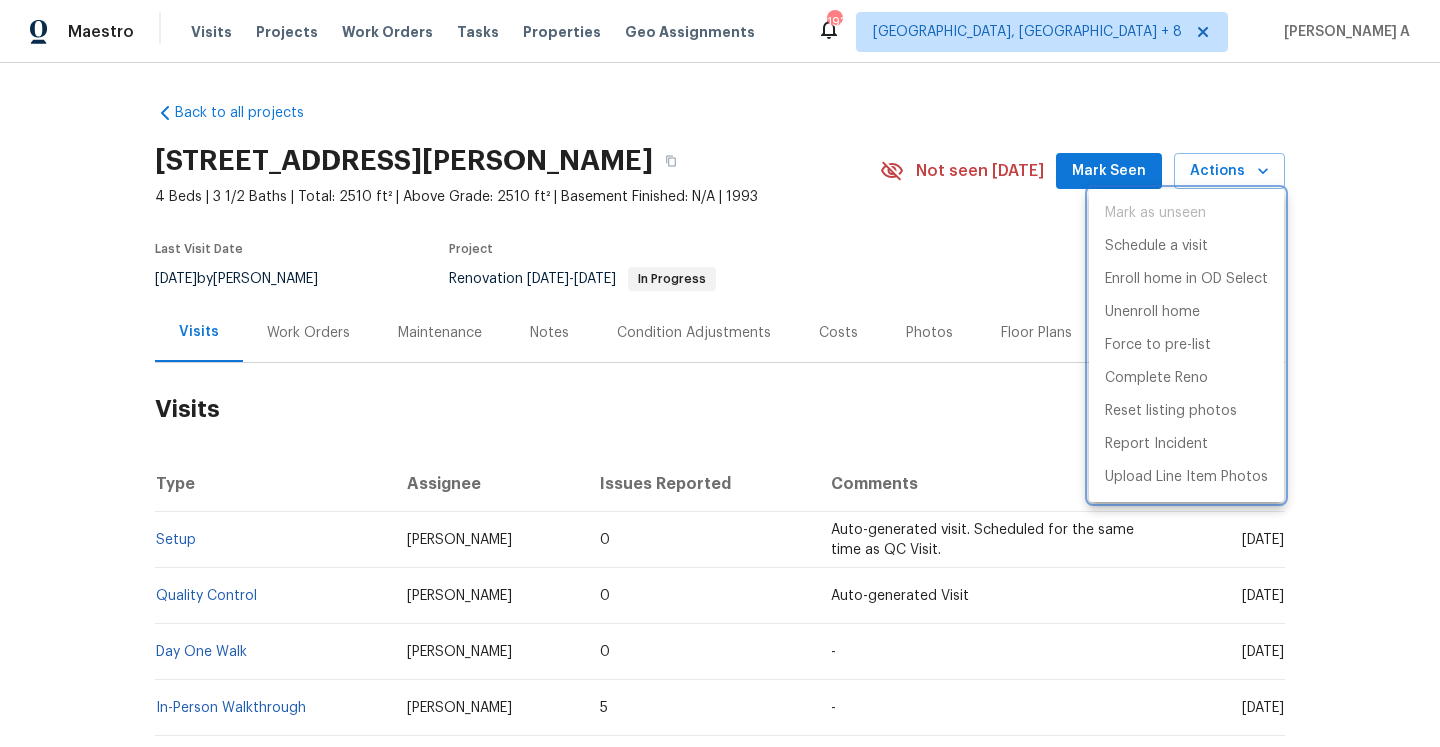 click at bounding box center [720, 373] 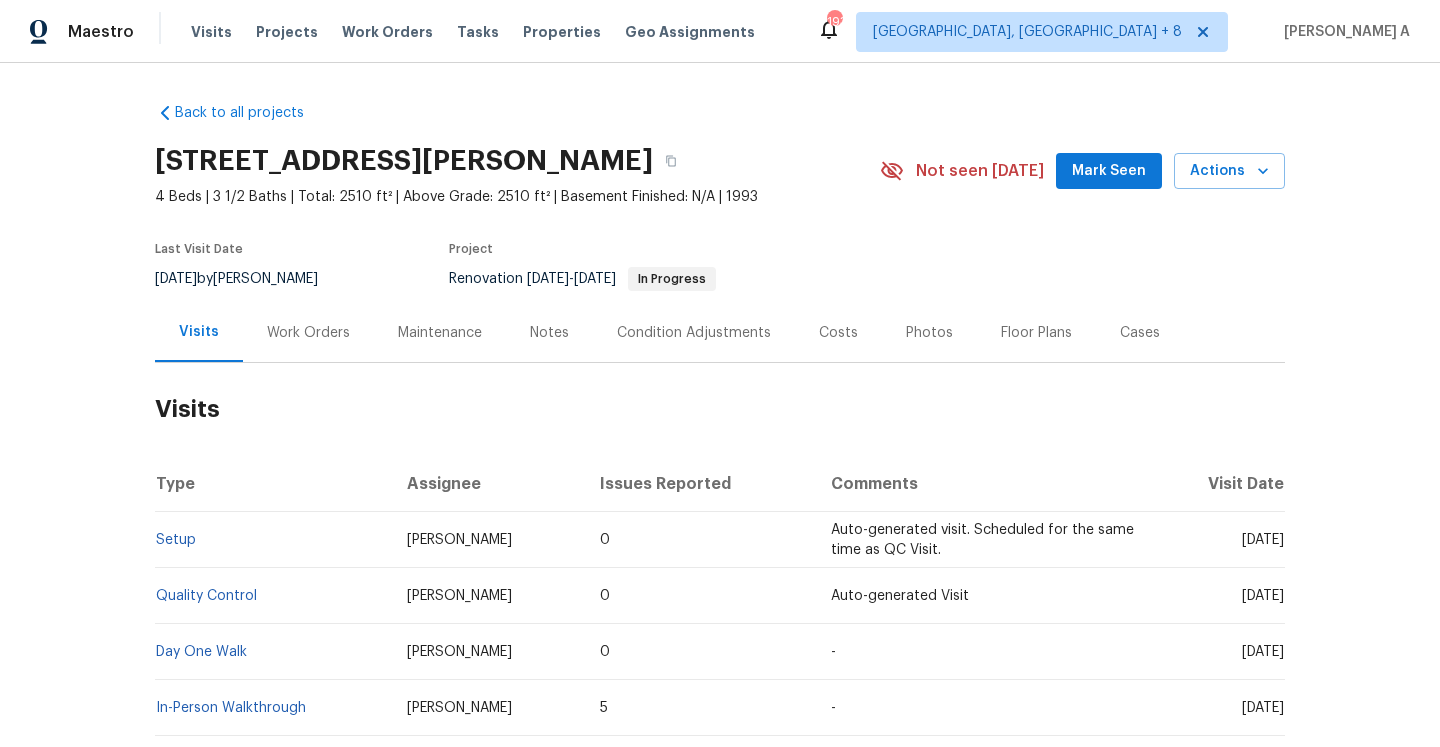 click on "Mark Seen" at bounding box center (1109, 171) 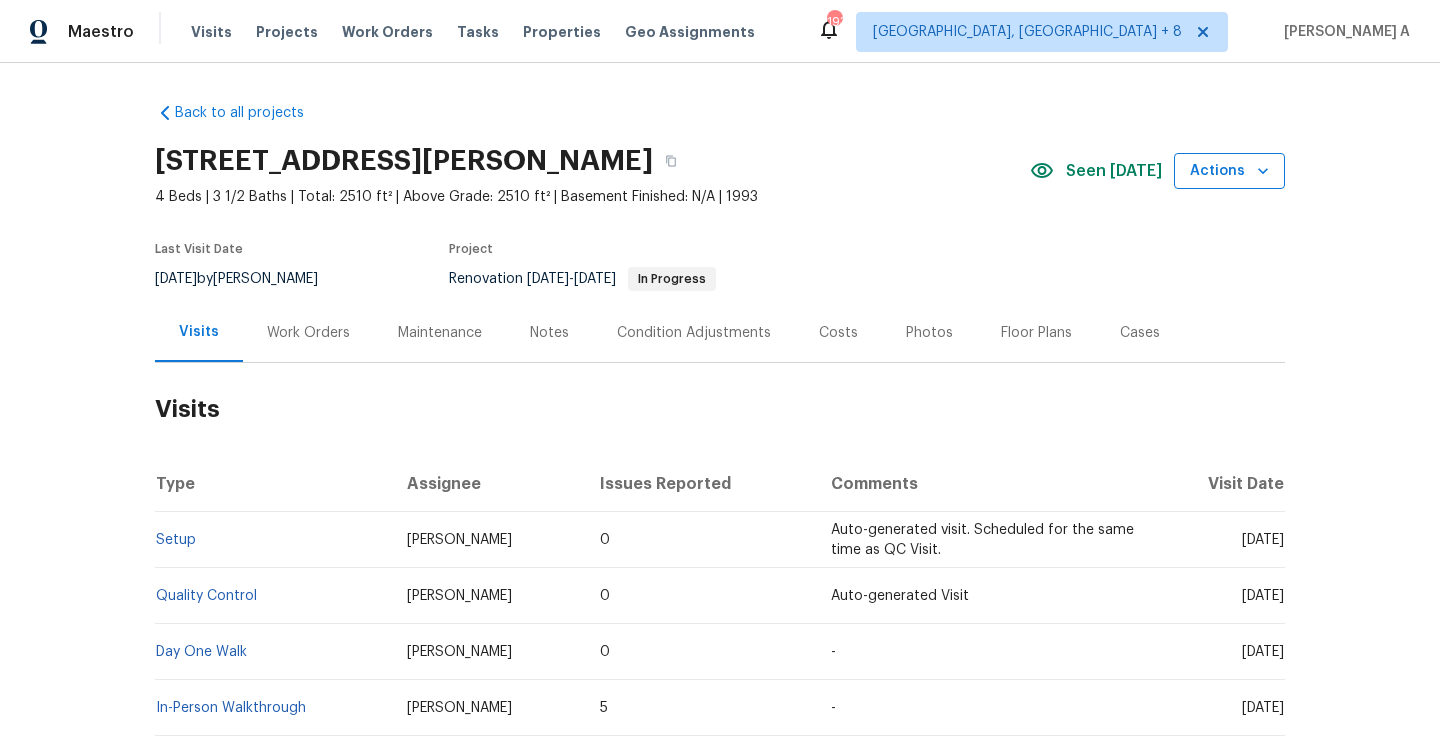 click on "Actions" at bounding box center (1229, 171) 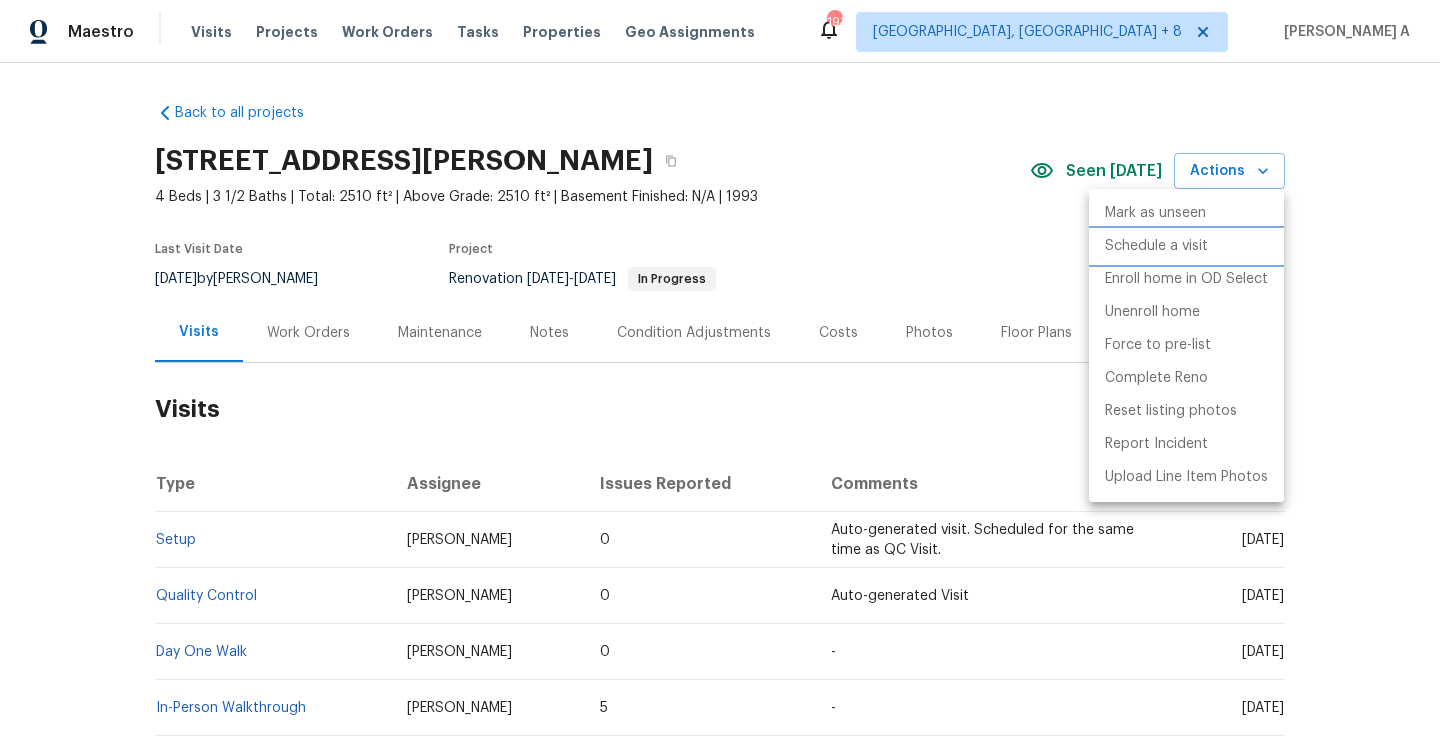 click on "Schedule a visit" at bounding box center (1156, 246) 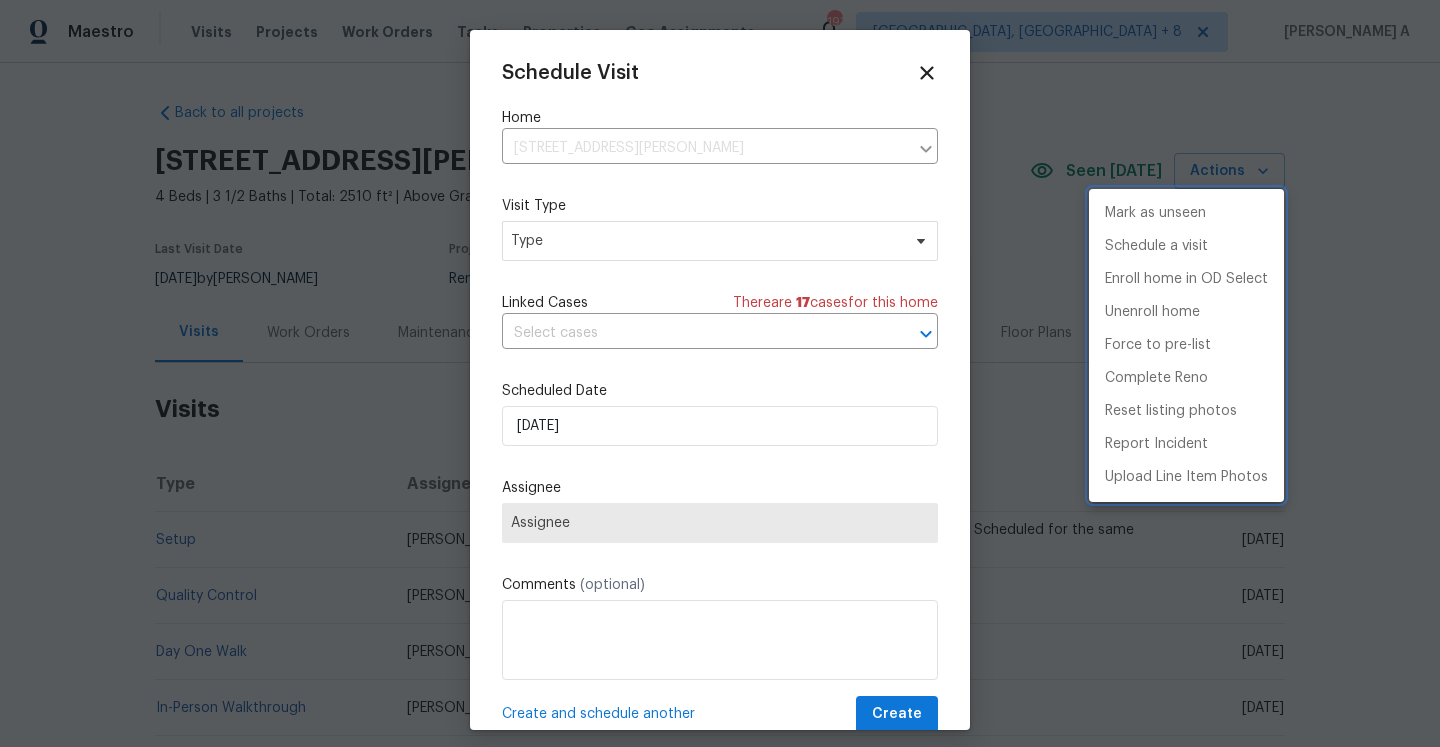 click at bounding box center [720, 373] 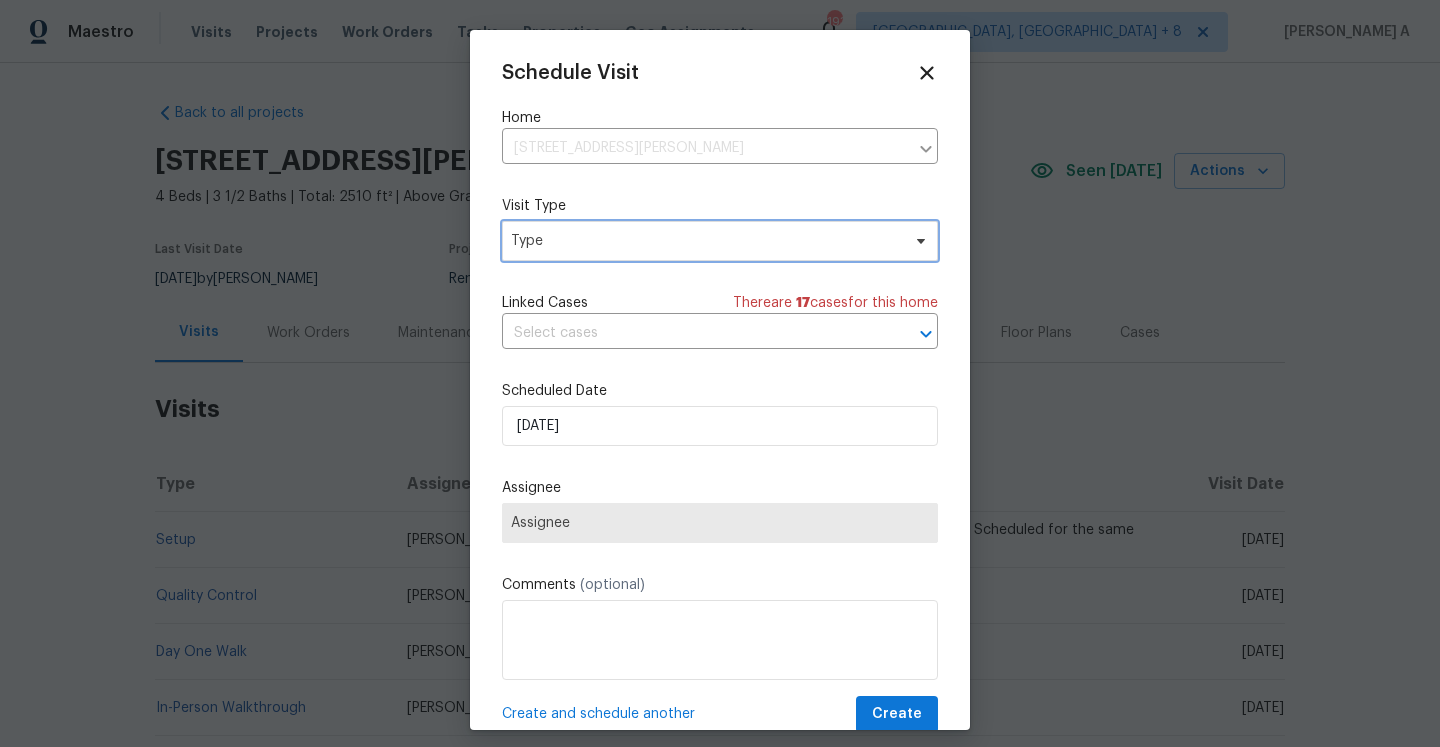 click on "Type" at bounding box center (720, 241) 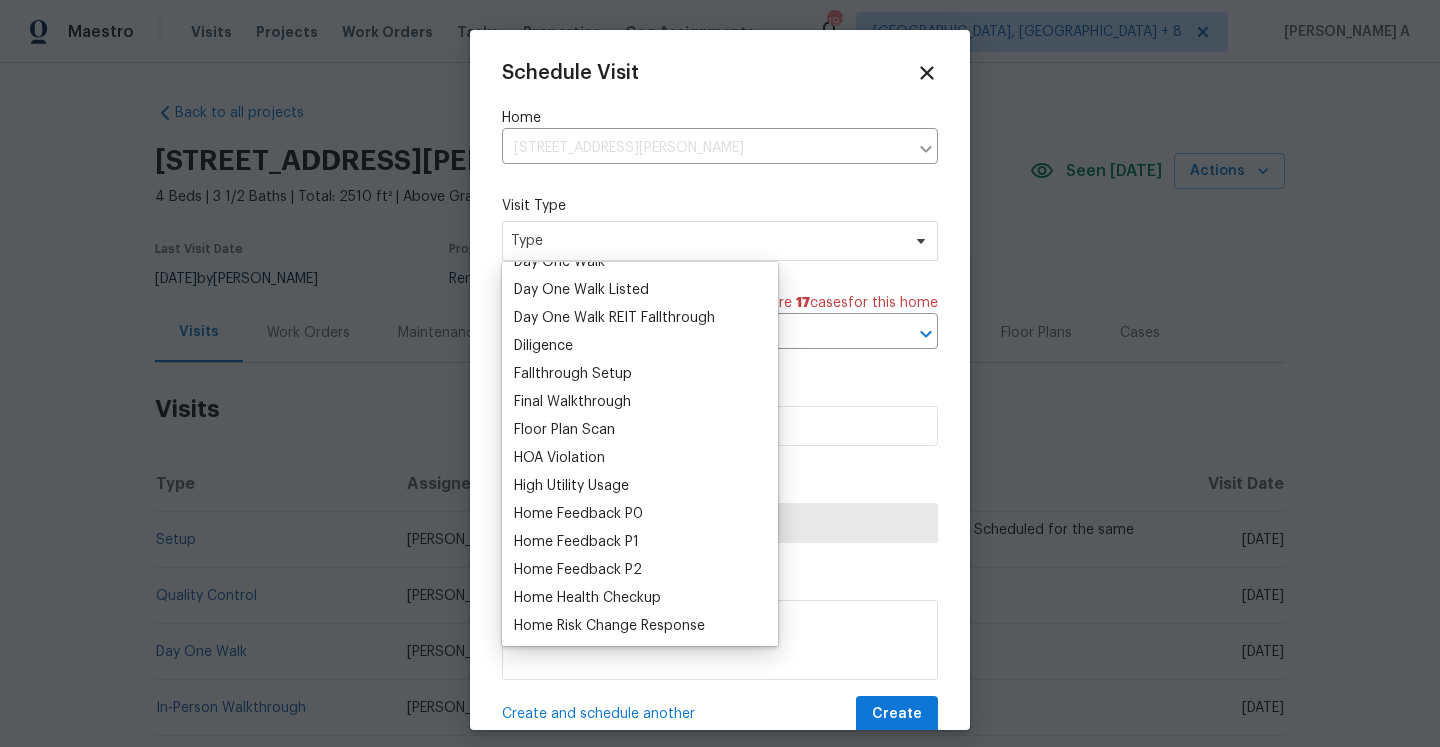 scroll, scrollTop: 396, scrollLeft: 0, axis: vertical 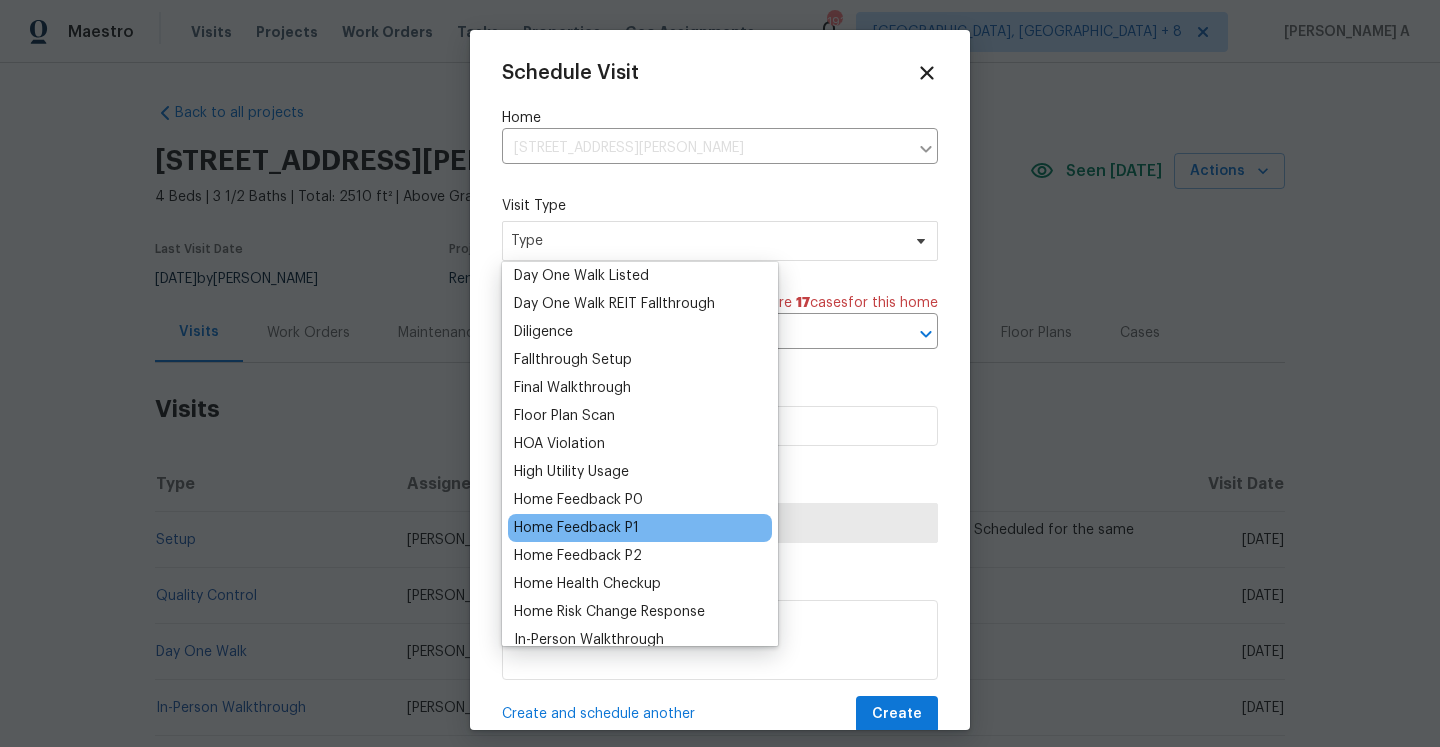 click on "Home Feedback P1" at bounding box center (576, 528) 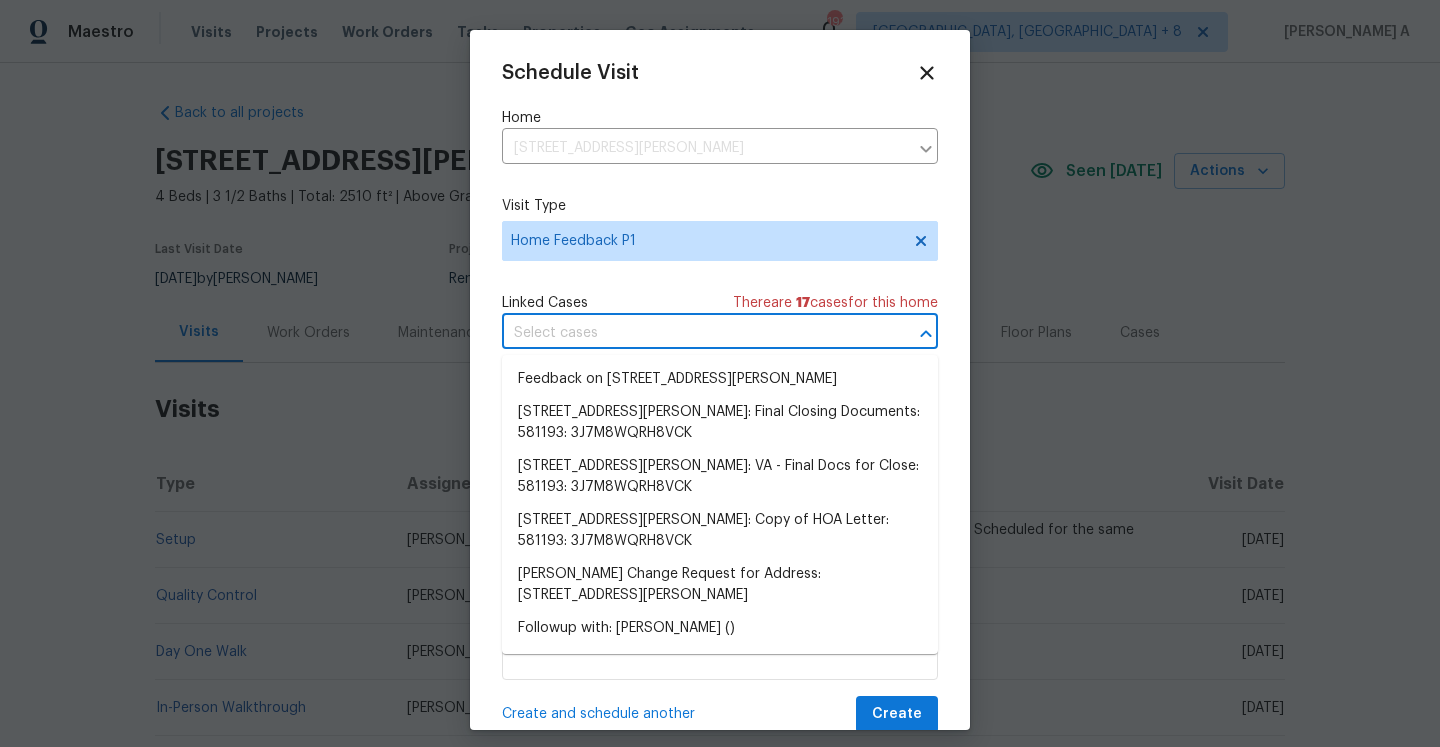 click at bounding box center [692, 333] 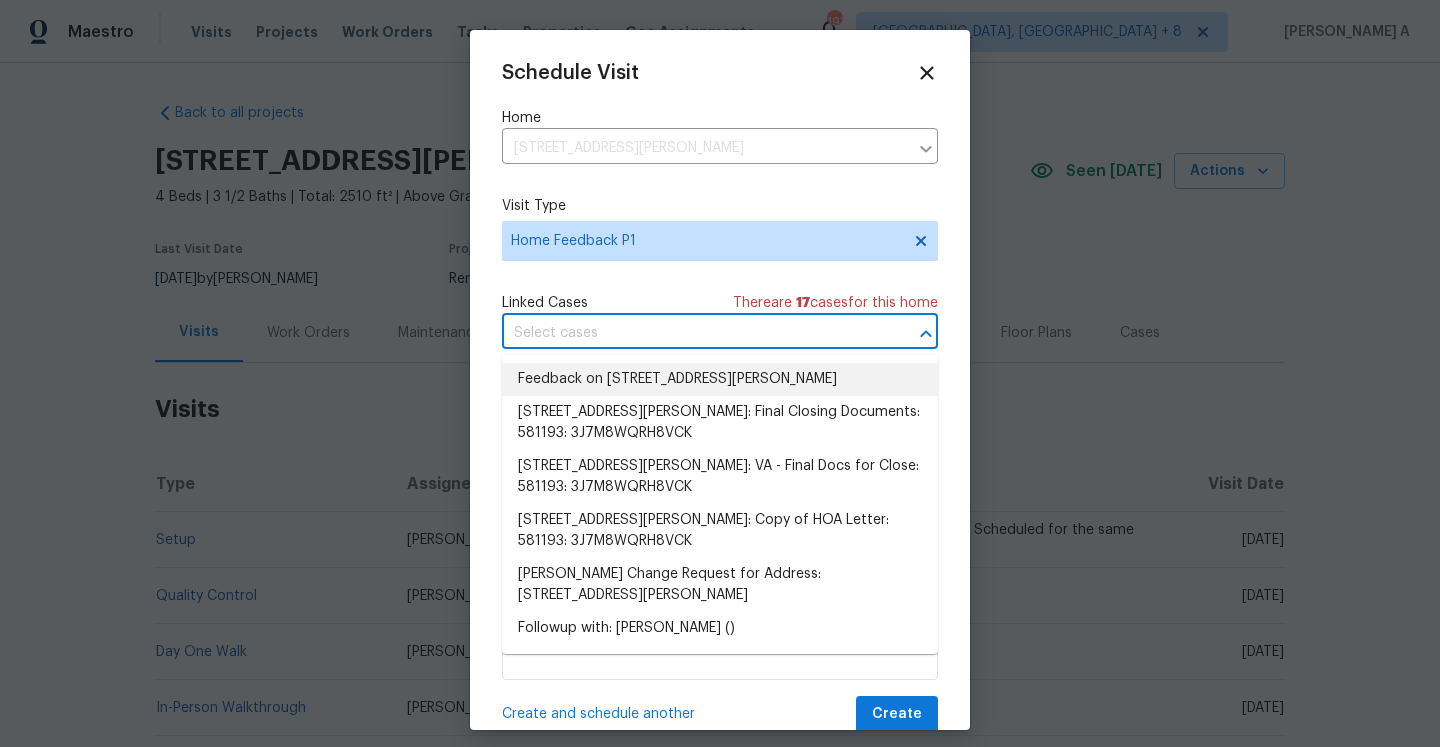 click on "Feedback on [STREET_ADDRESS][PERSON_NAME]" at bounding box center (720, 379) 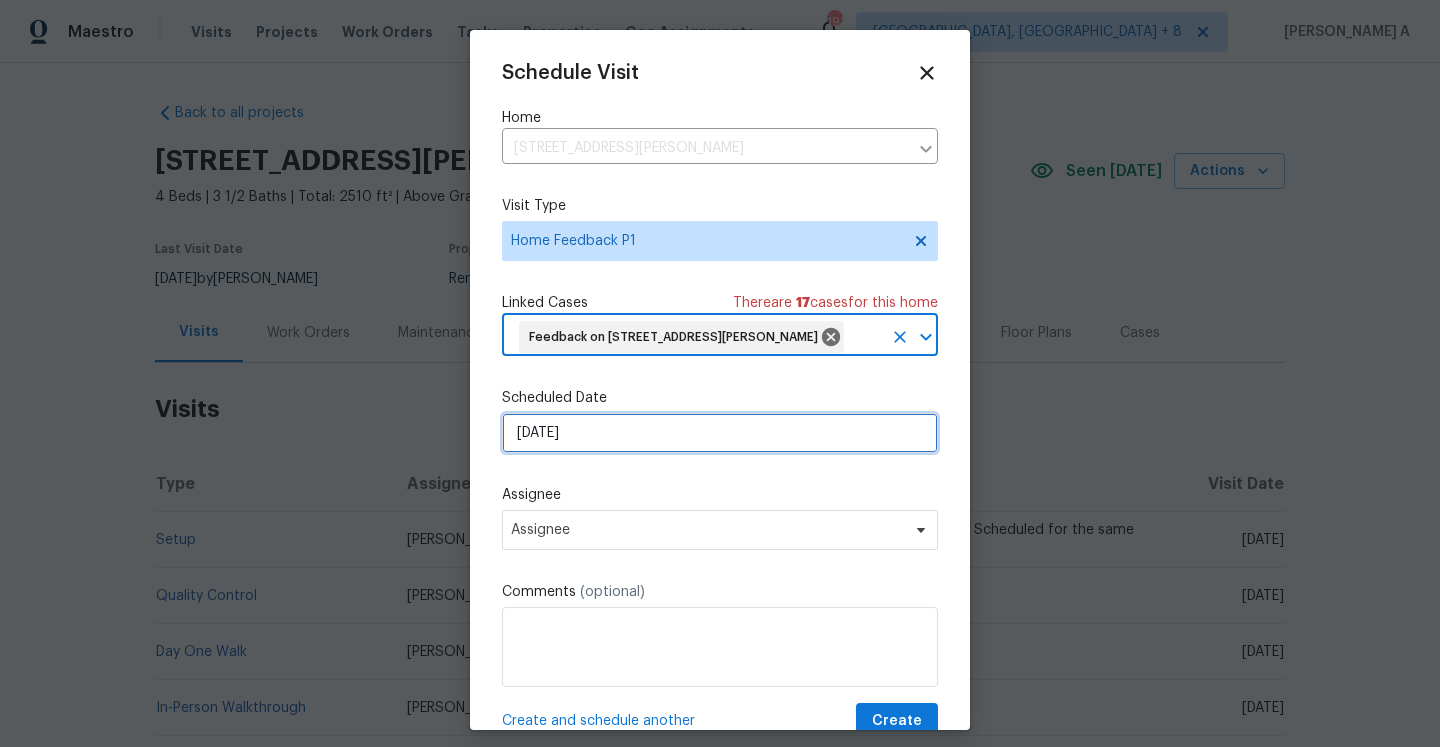 click on "[DATE]" at bounding box center [720, 433] 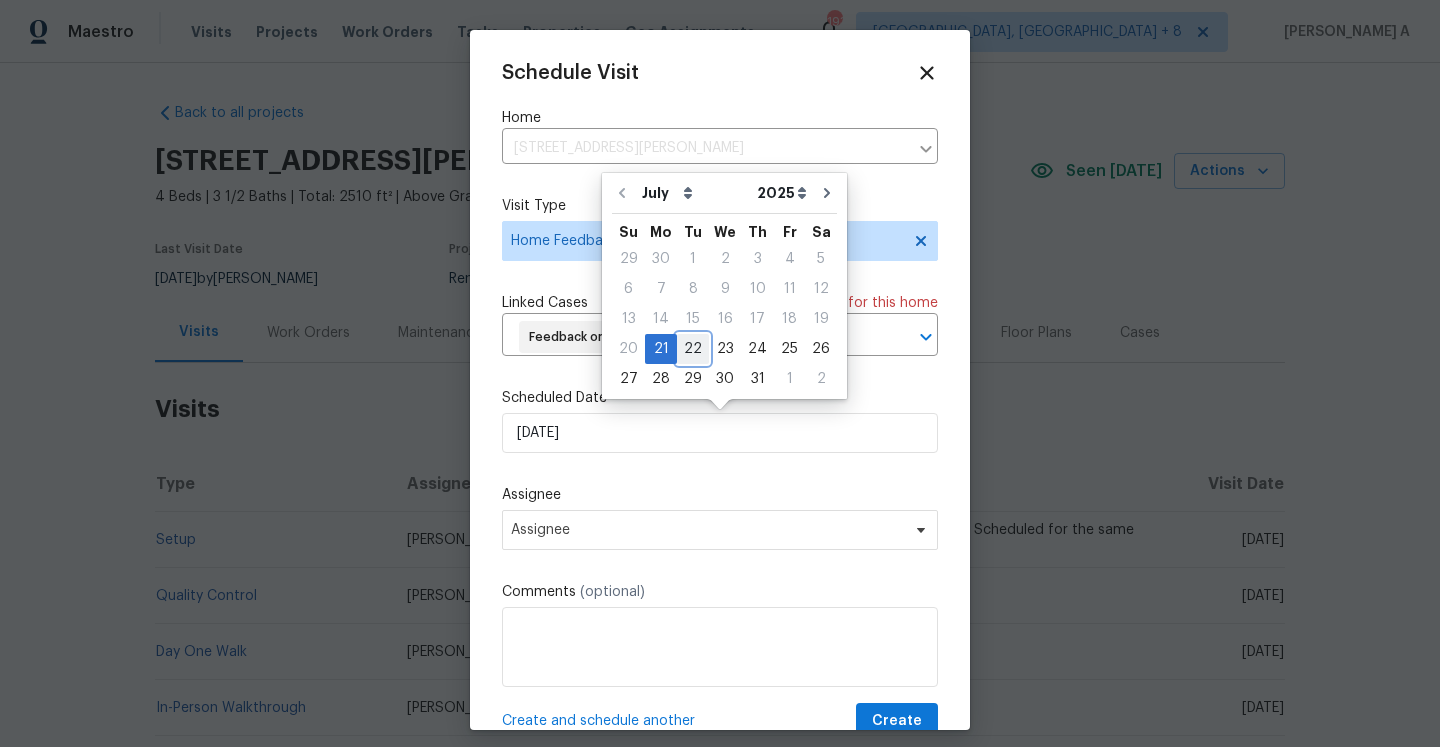 click on "22" at bounding box center (693, 349) 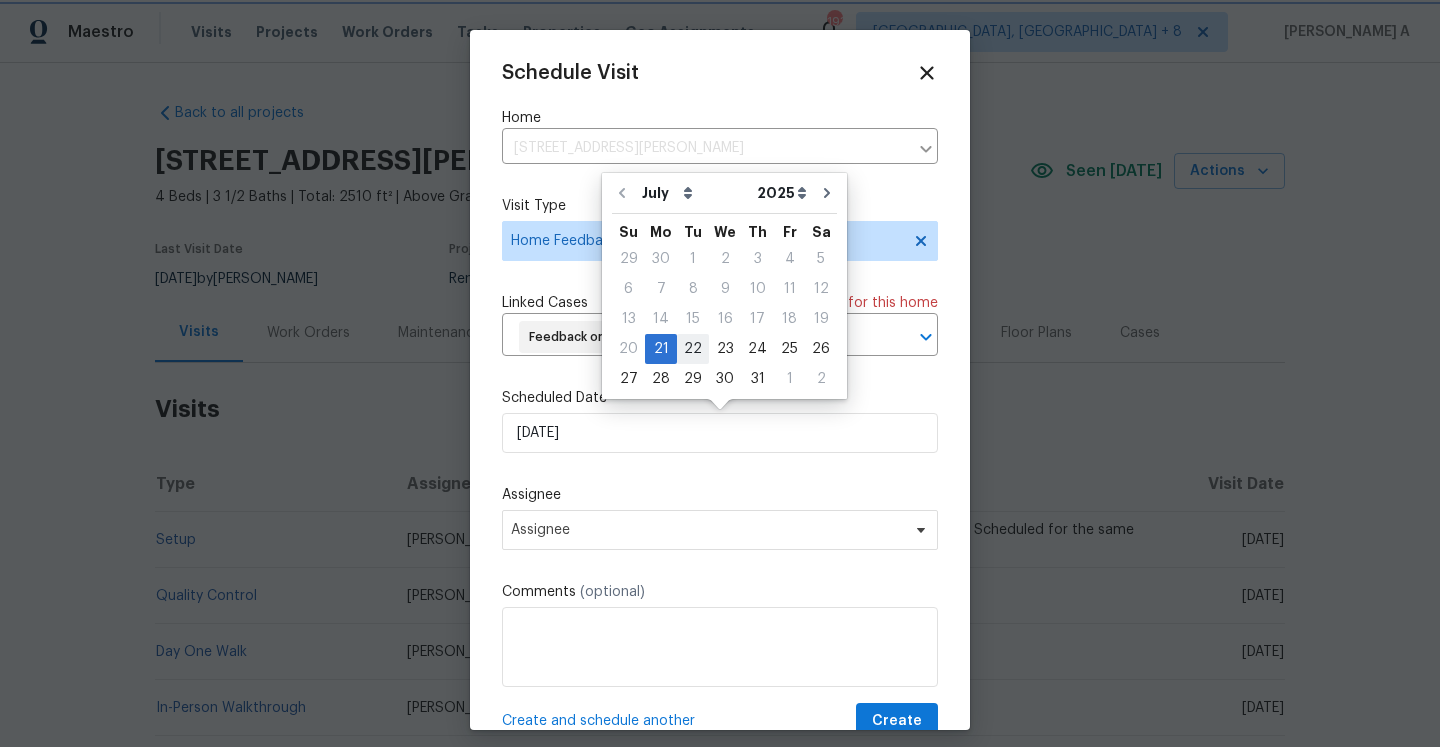 type on "[DATE]" 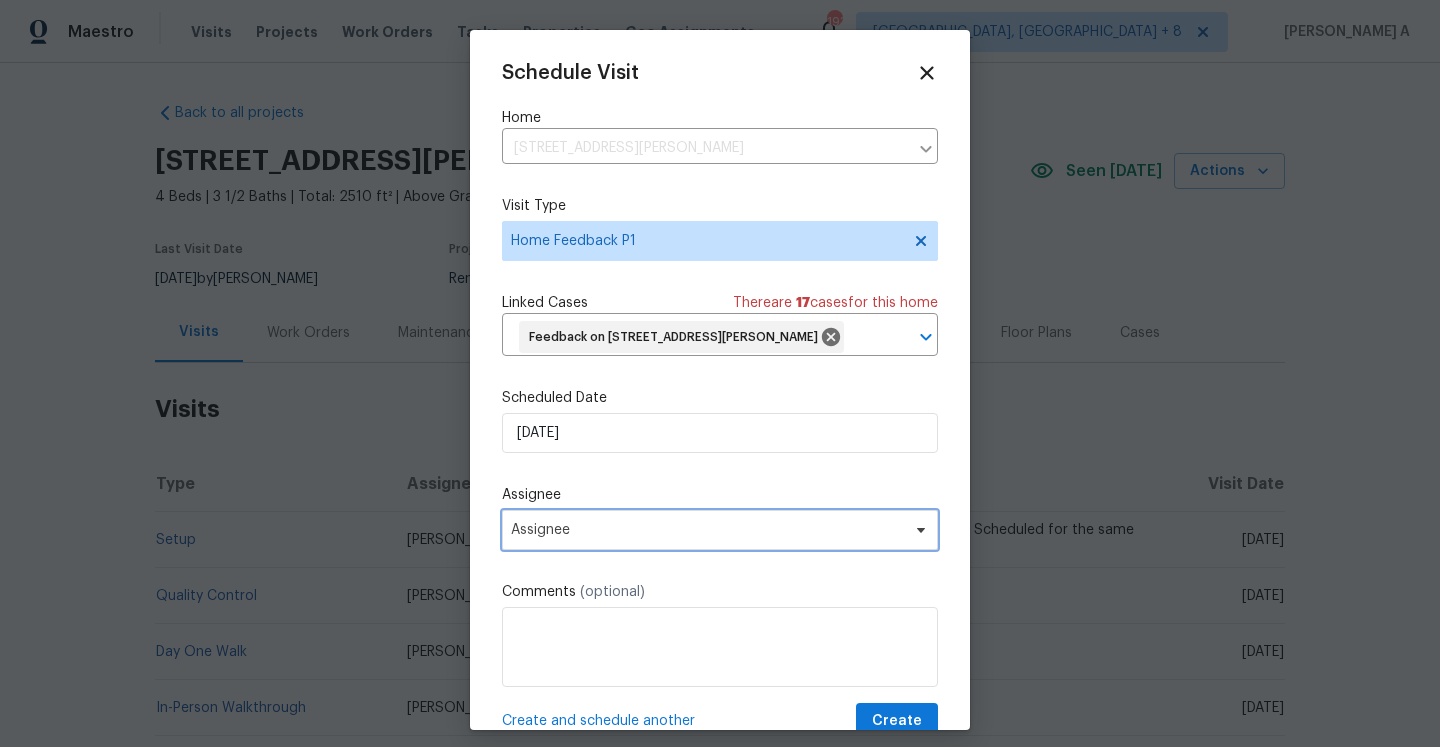 click on "Assignee" at bounding box center (720, 530) 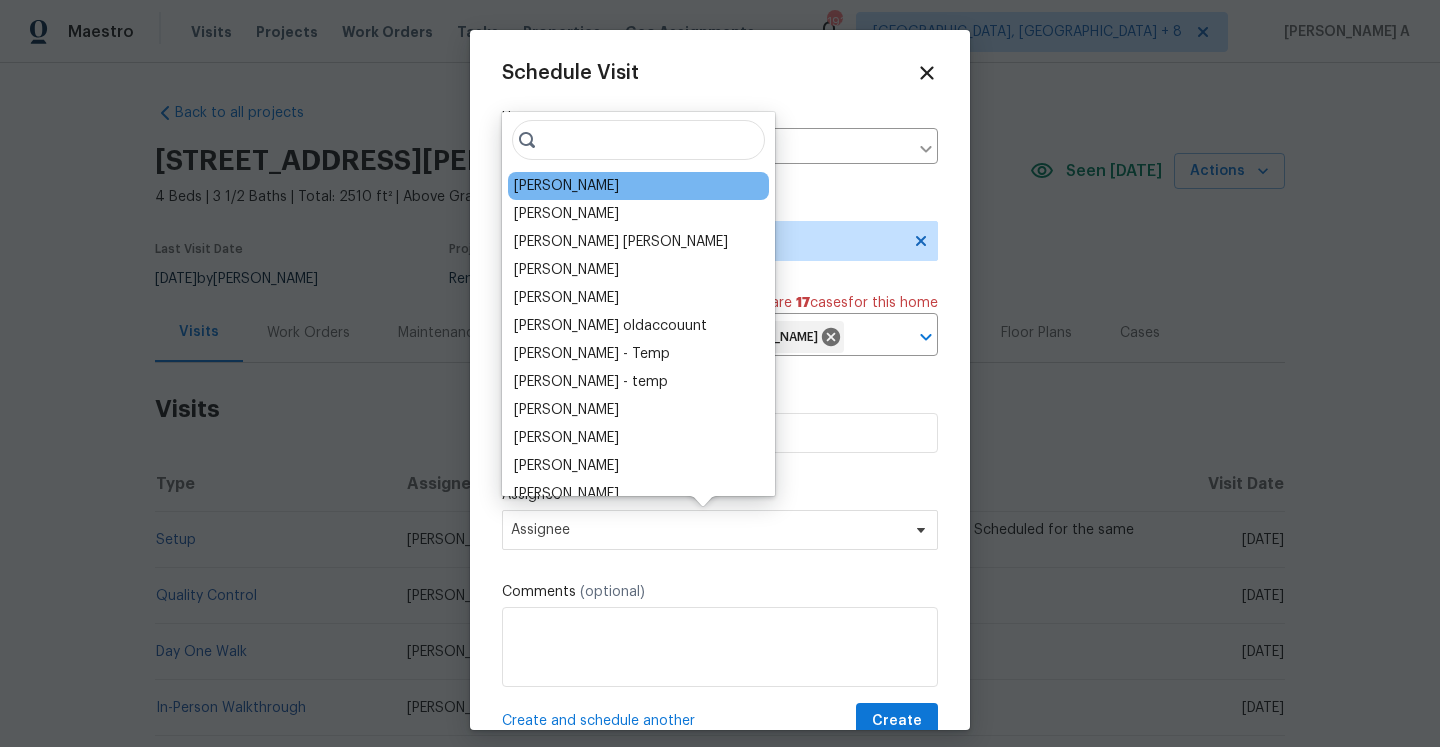click on "[PERSON_NAME]" at bounding box center [638, 186] 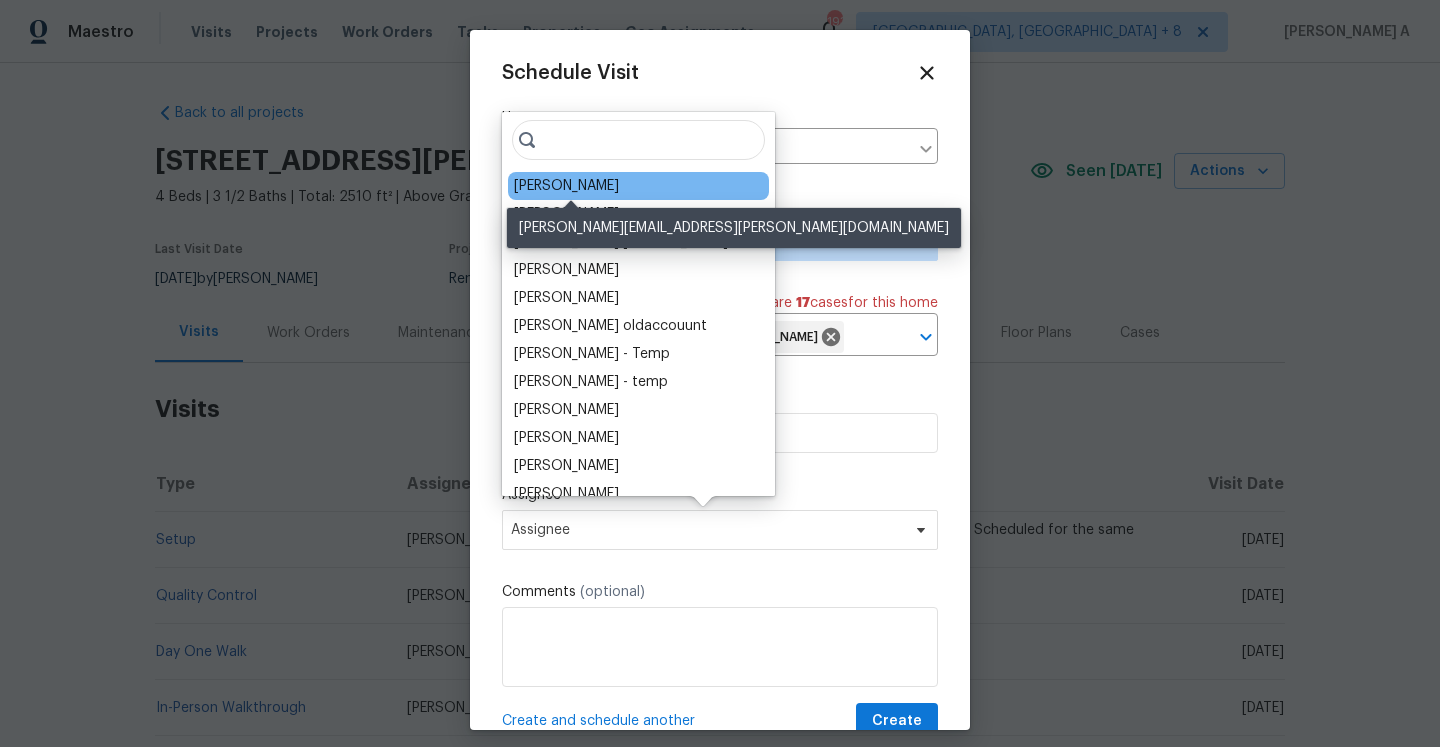 click on "[PERSON_NAME]" at bounding box center [566, 186] 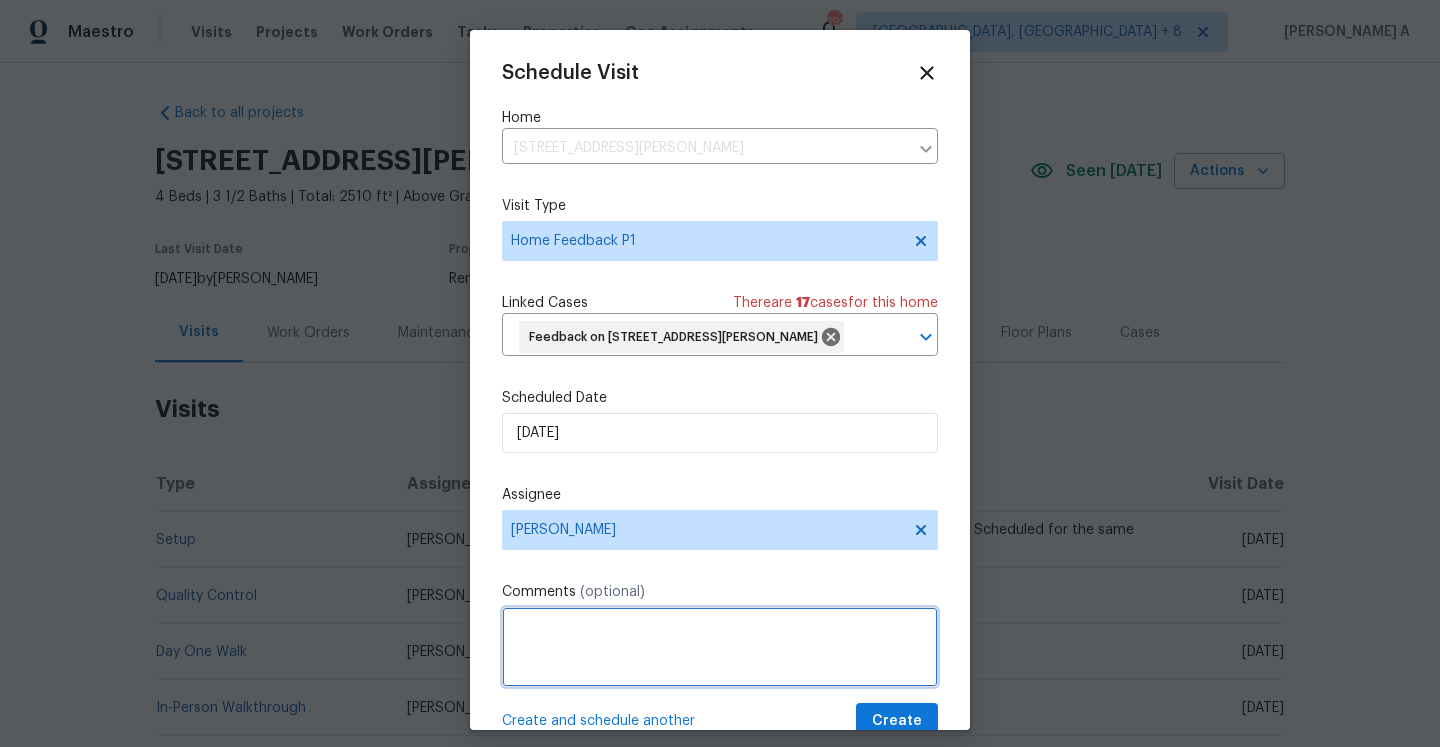 click at bounding box center (720, 647) 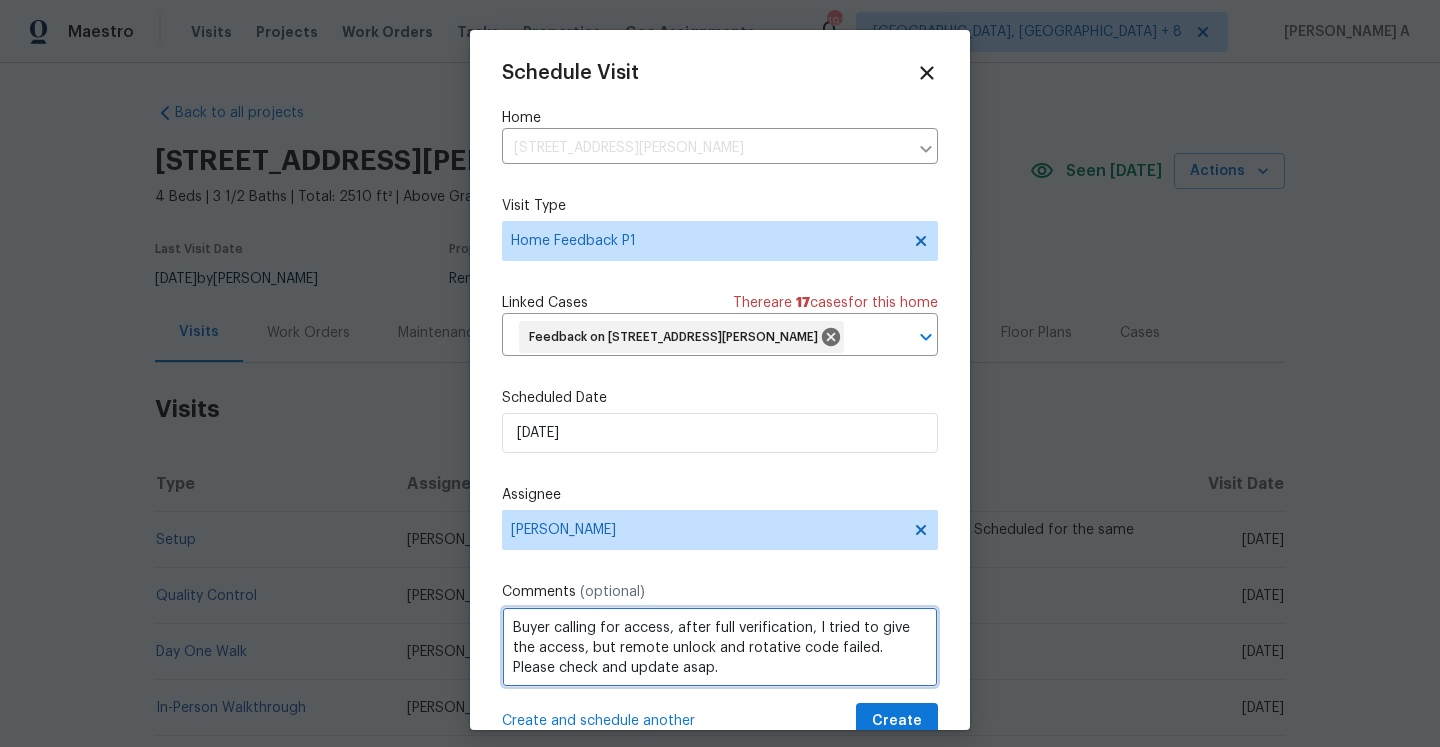 type on "Buyer calling for access, after full verification, I tried to give the access, but remote unlock and rotative code failed. Please check and update asap." 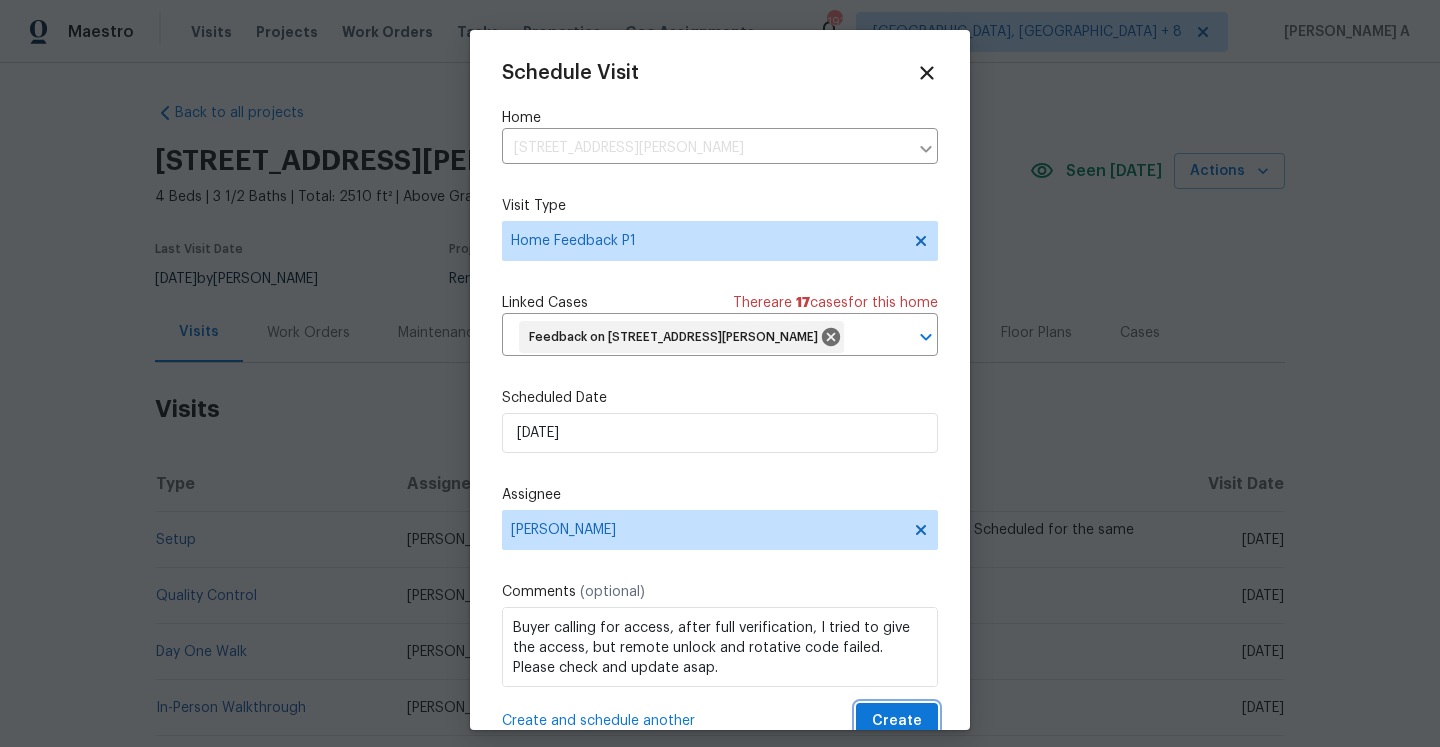 click on "Create" at bounding box center [897, 721] 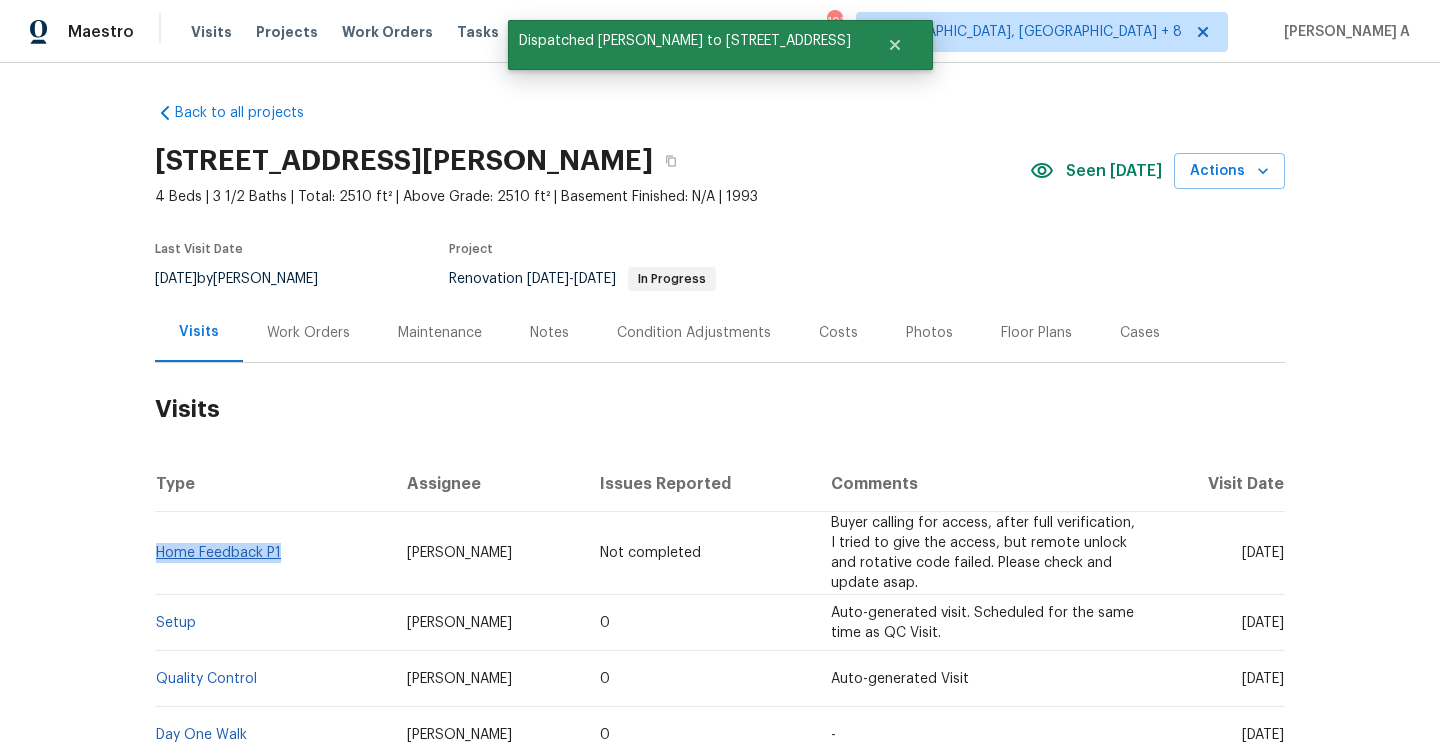 drag, startPoint x: 293, startPoint y: 557, endPoint x: 160, endPoint y: 556, distance: 133.00375 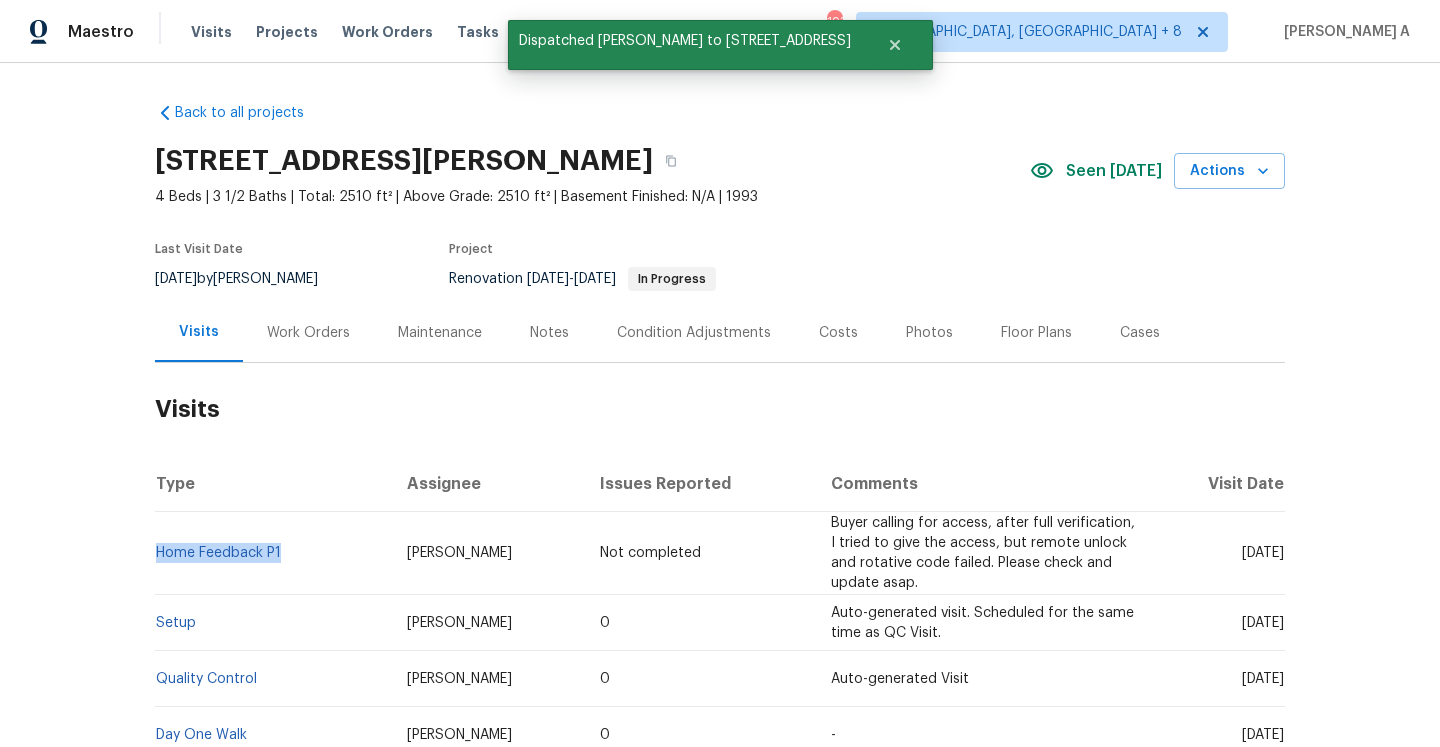 copy on "Home Feedback P1" 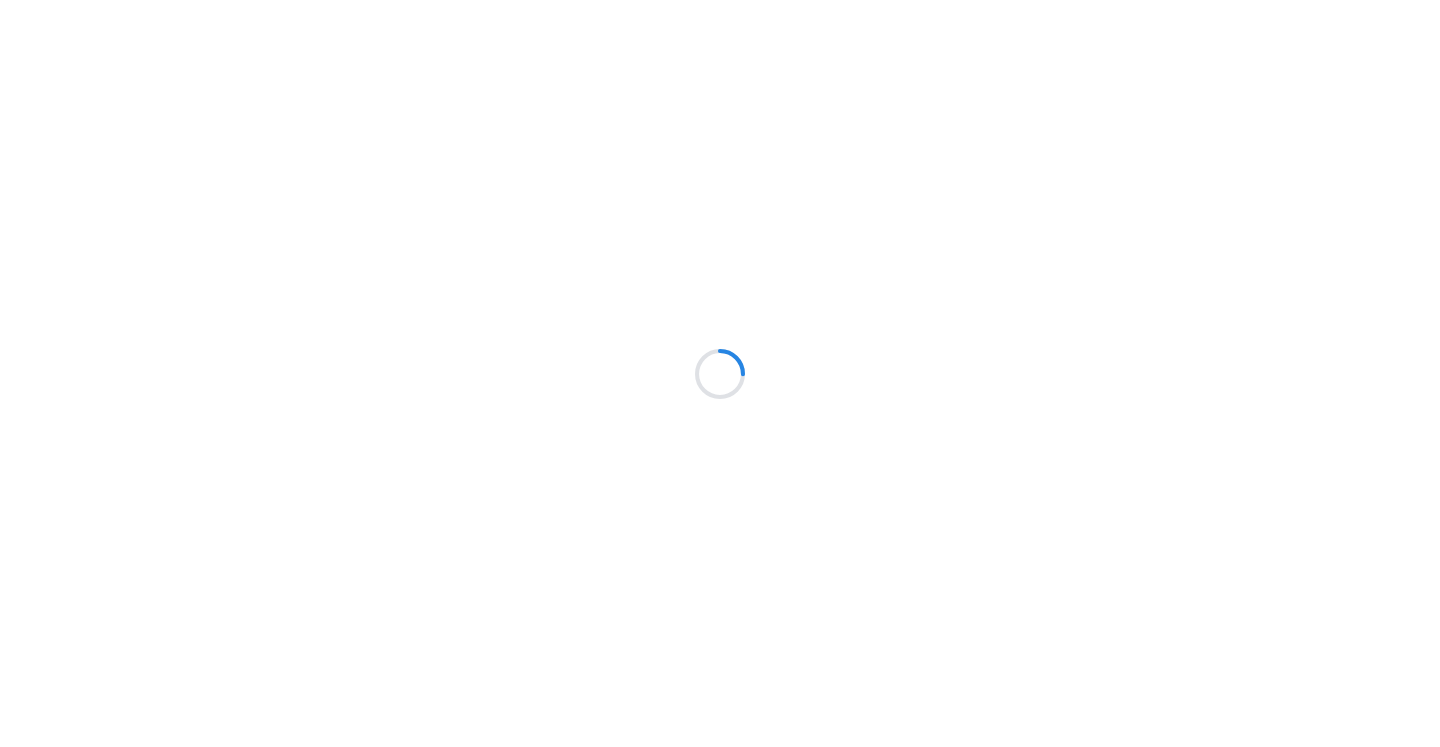 scroll, scrollTop: 0, scrollLeft: 0, axis: both 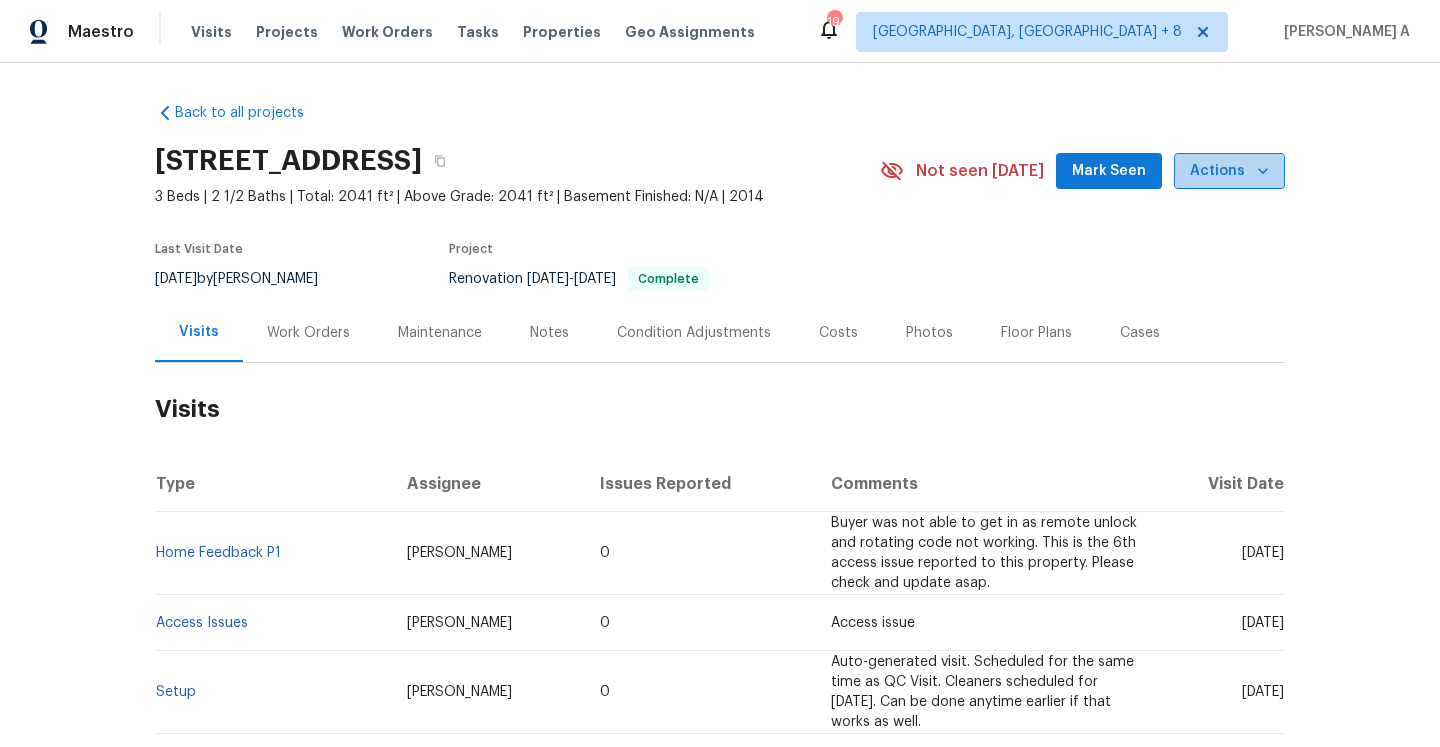 click on "Actions" at bounding box center (1229, 171) 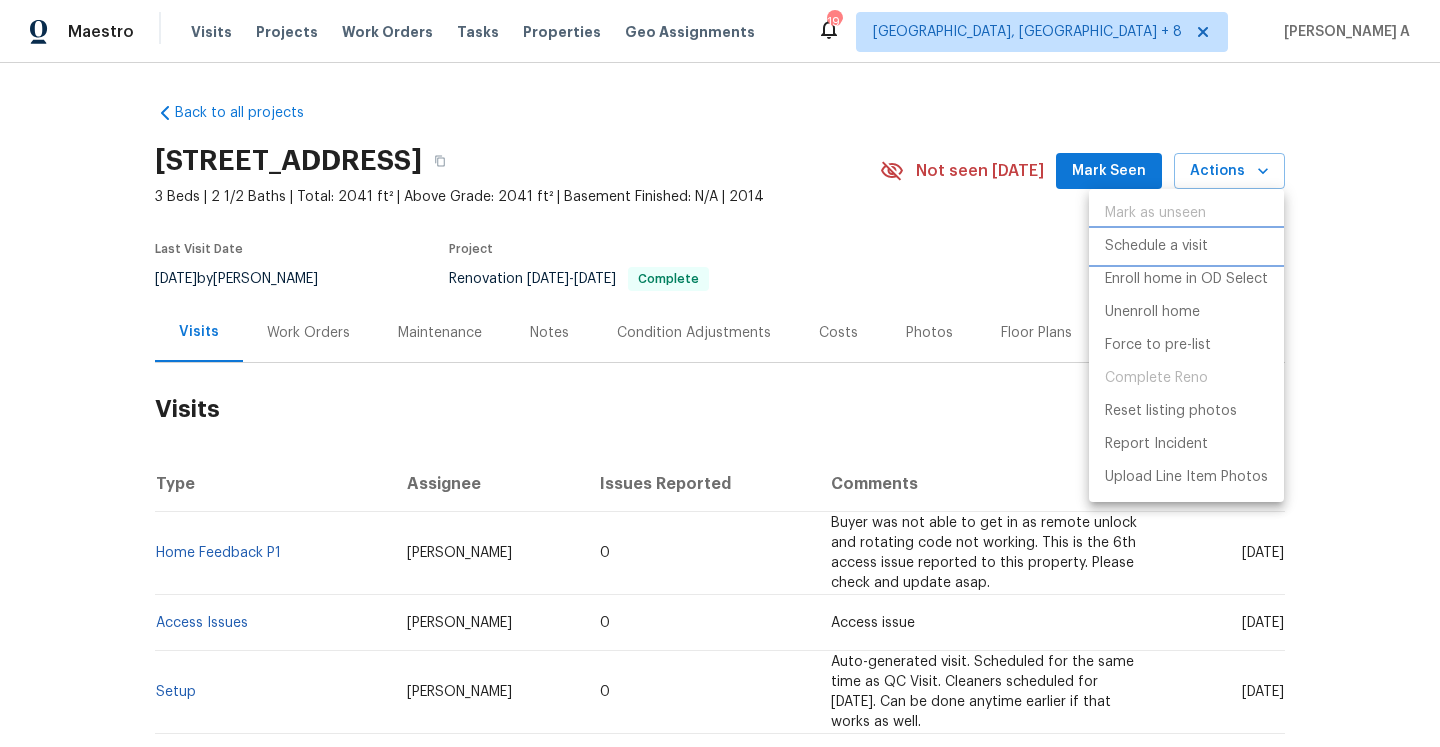 click on "Schedule a visit" at bounding box center (1156, 246) 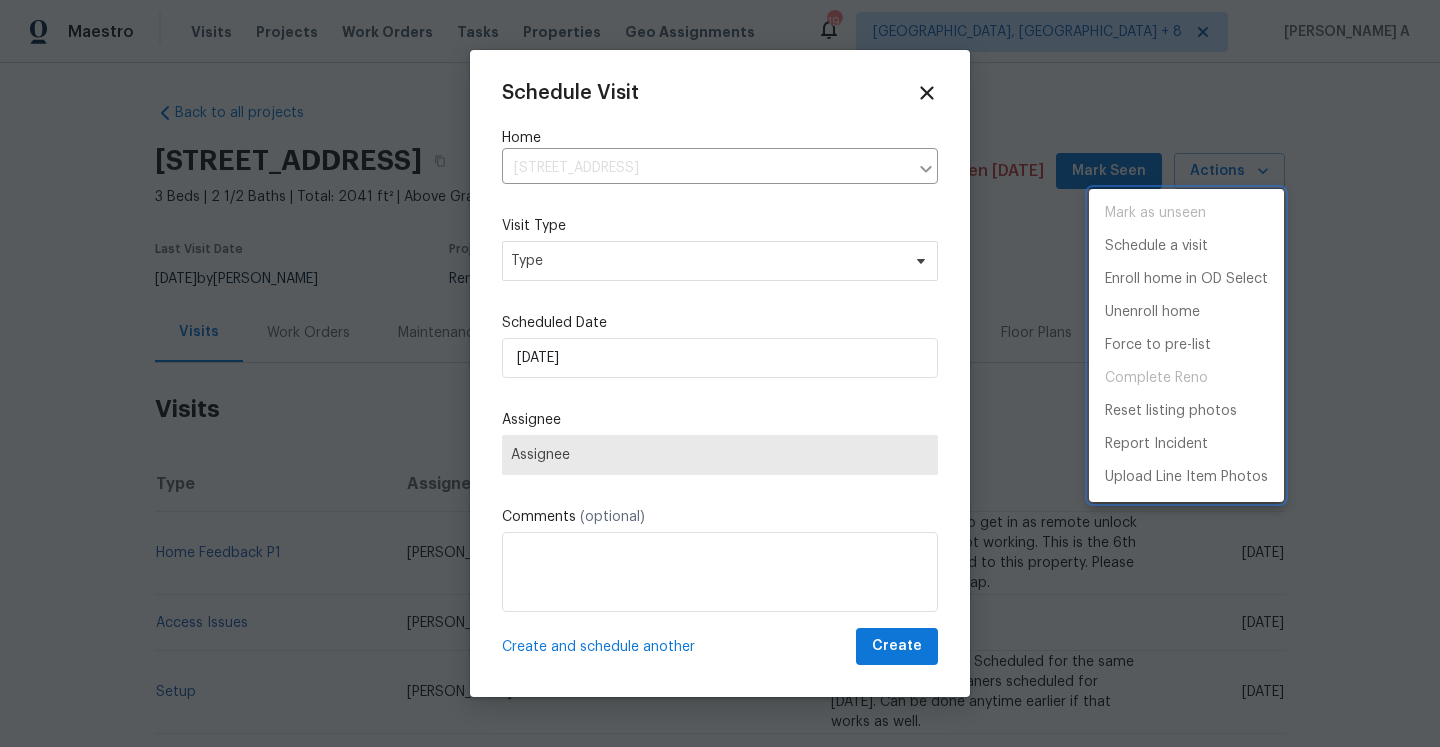 click at bounding box center [720, 373] 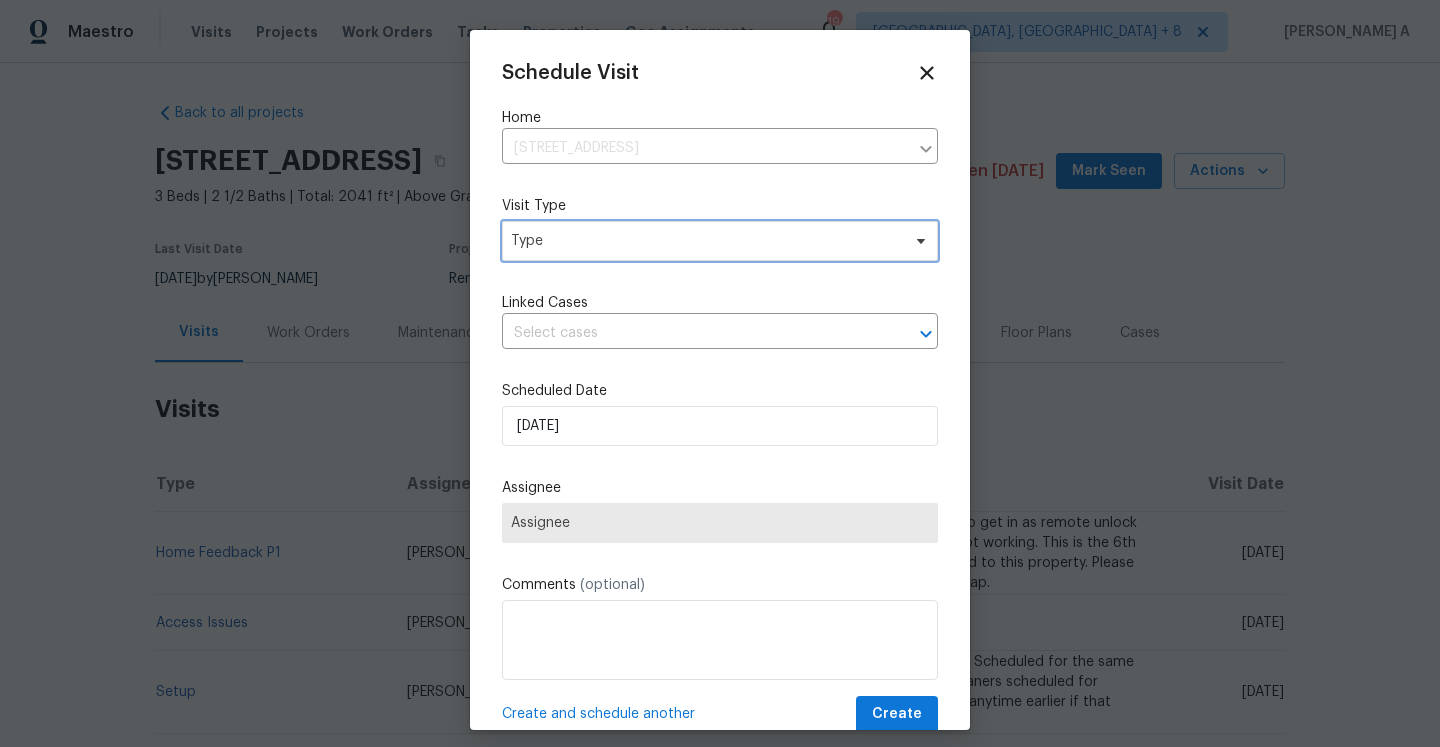 click on "Type" at bounding box center [705, 241] 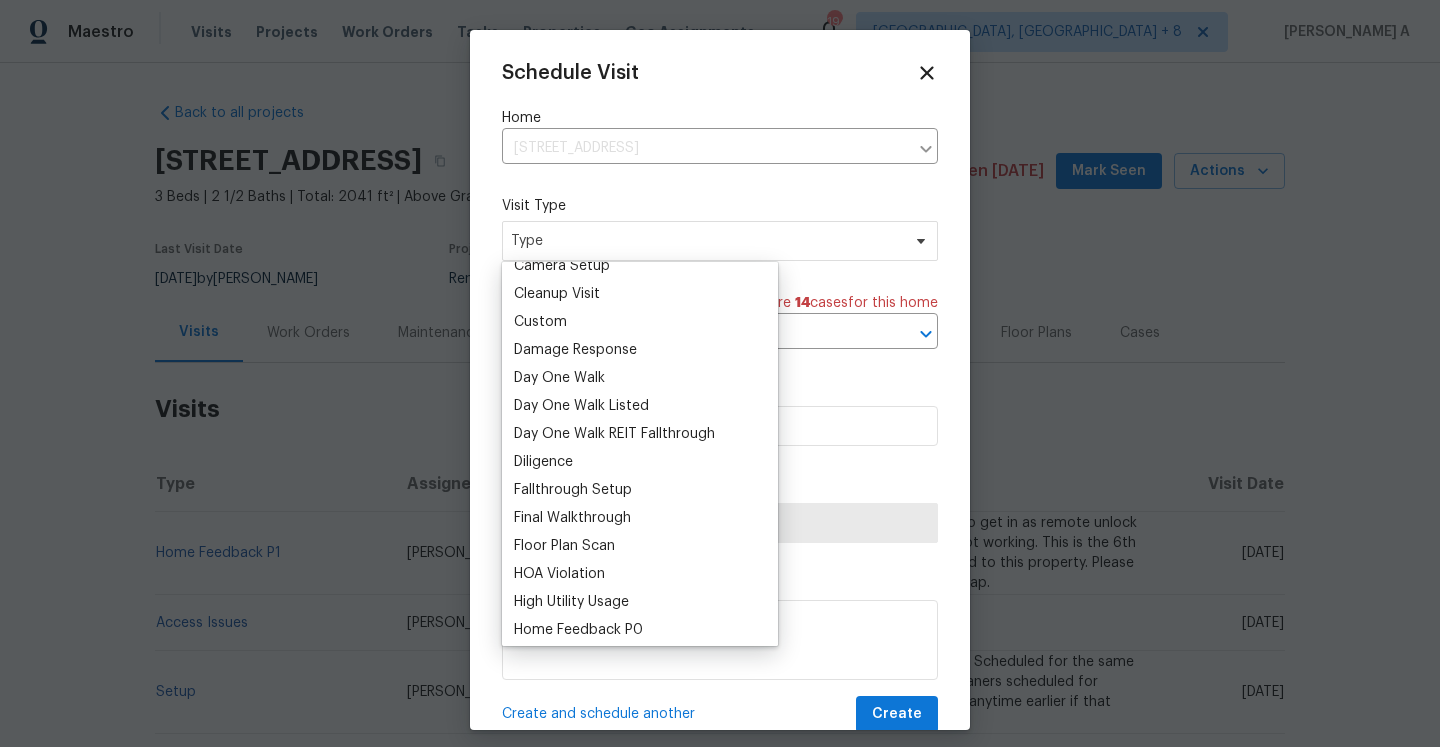 scroll, scrollTop: 480, scrollLeft: 0, axis: vertical 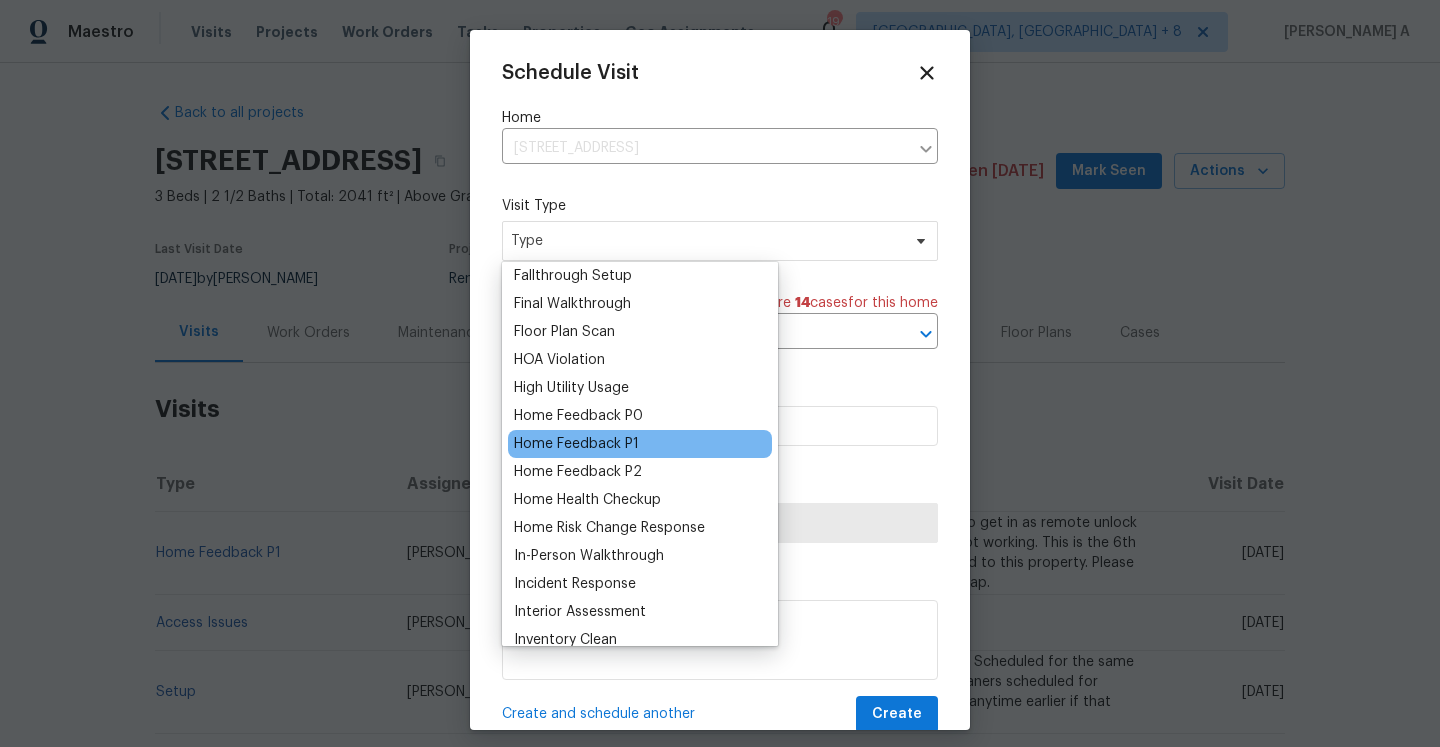 click on "Home Feedback P1" at bounding box center (576, 444) 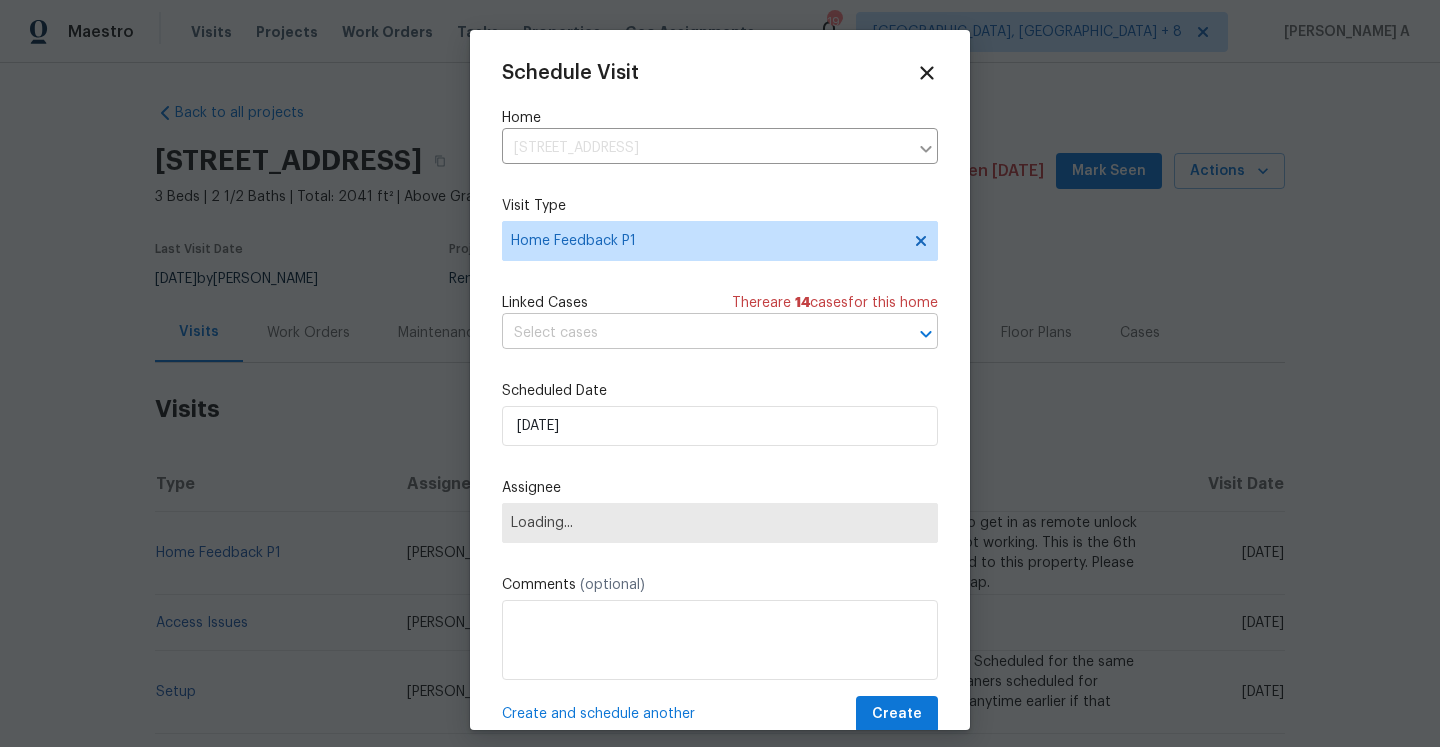 click at bounding box center [692, 333] 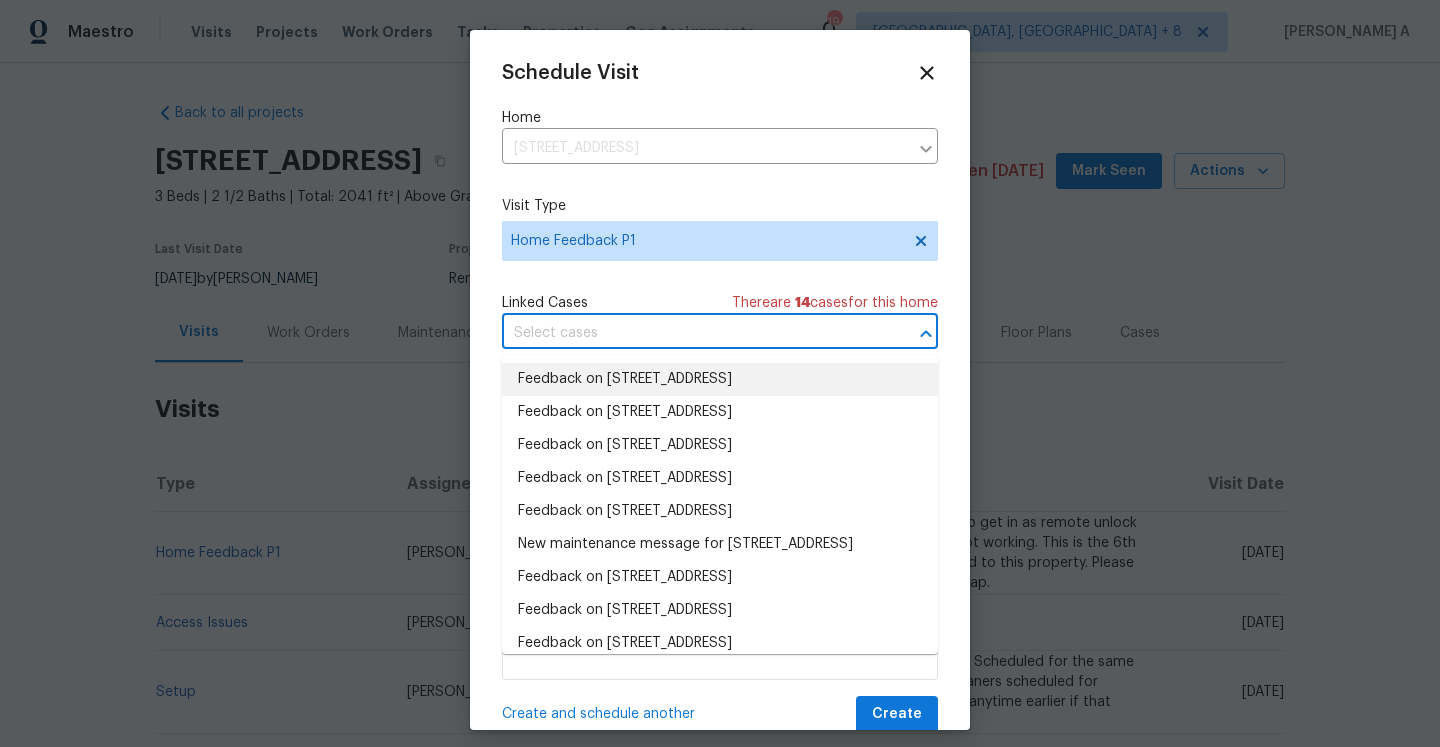 click on "Feedback on 2072 Tanners Mill Dr, Durham, NC 27703" at bounding box center [720, 379] 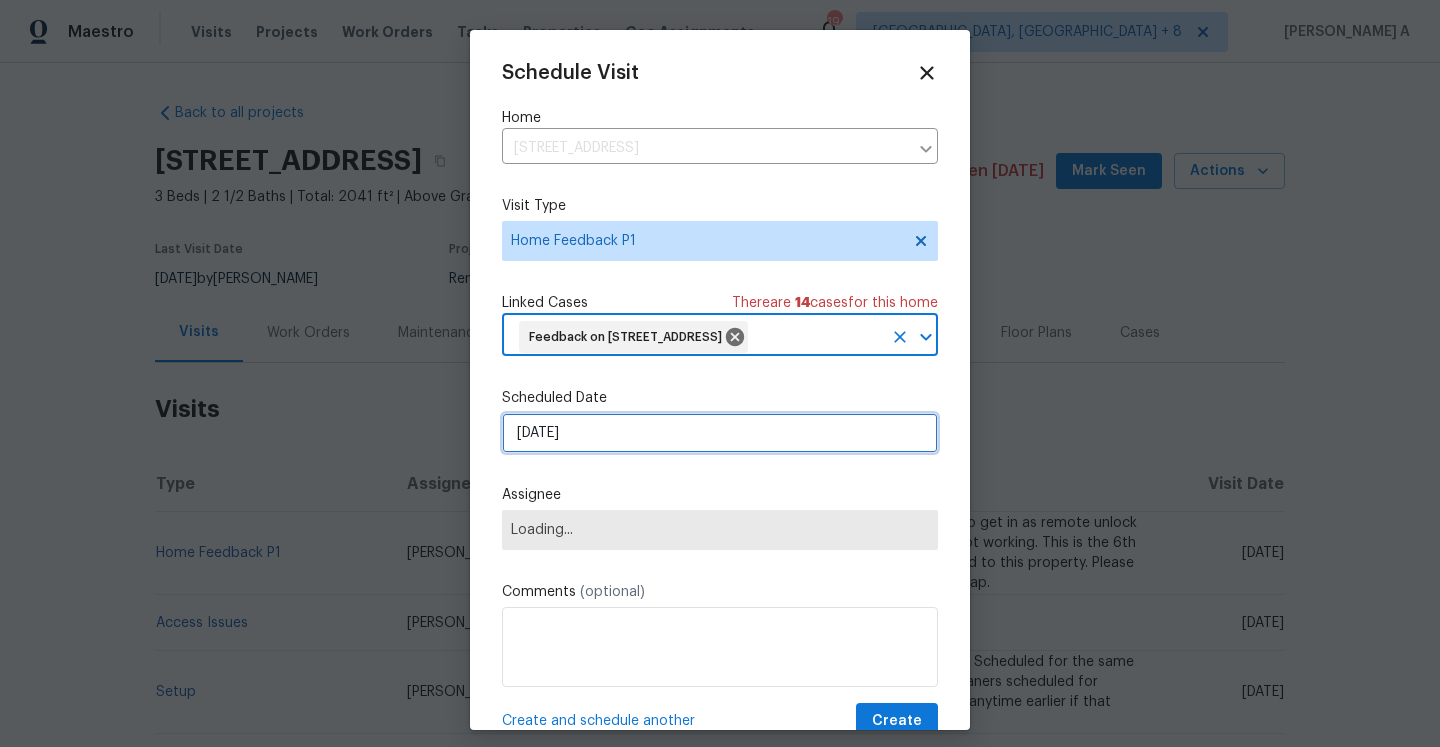 click on "[DATE]" at bounding box center [720, 433] 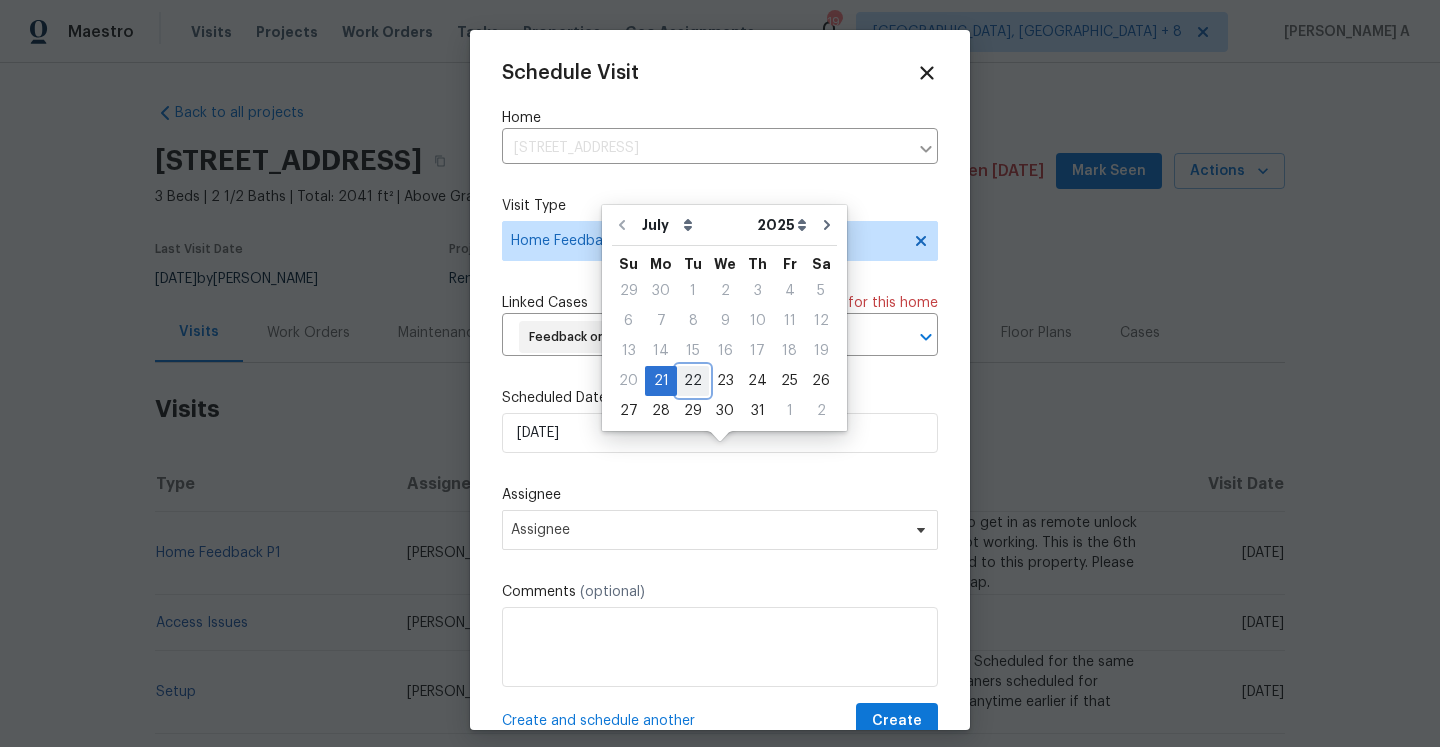 click on "22" at bounding box center [693, 381] 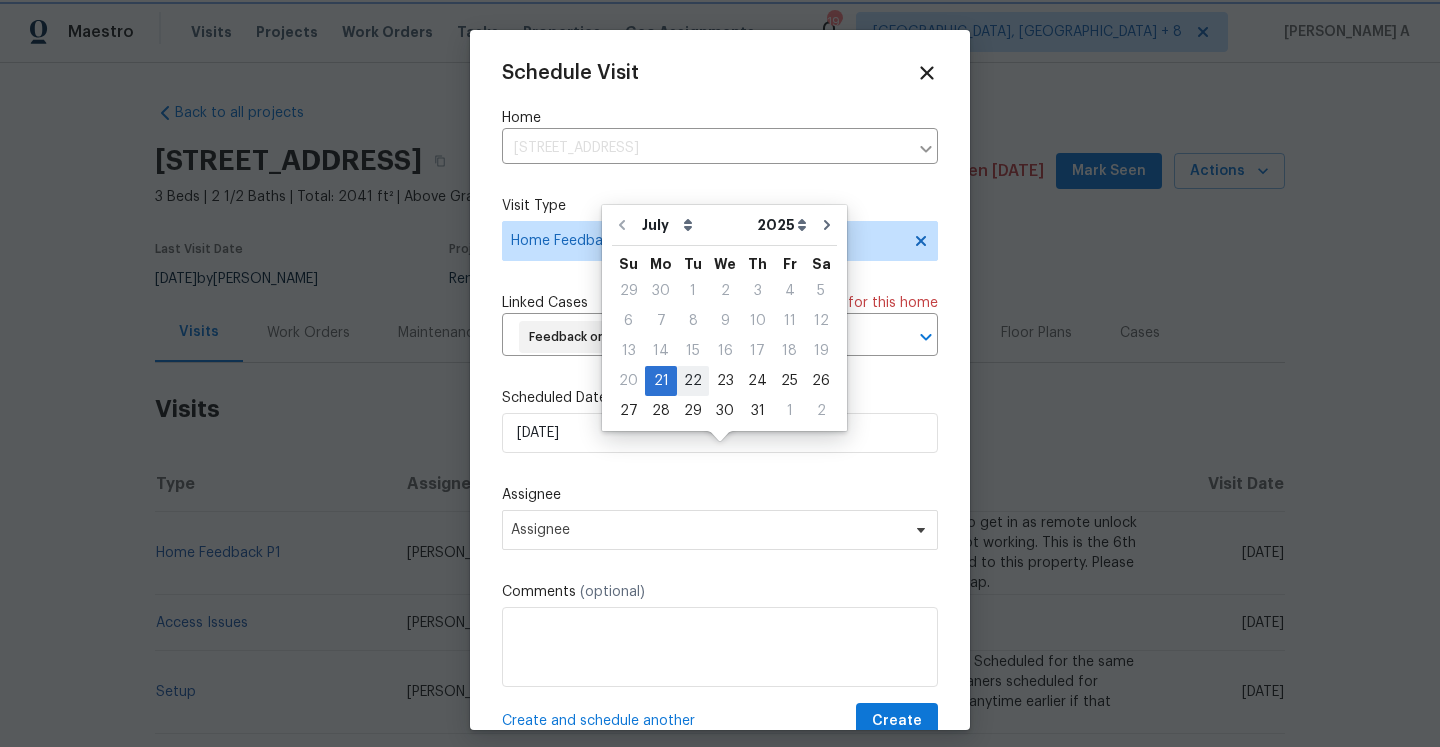 type on "[DATE]" 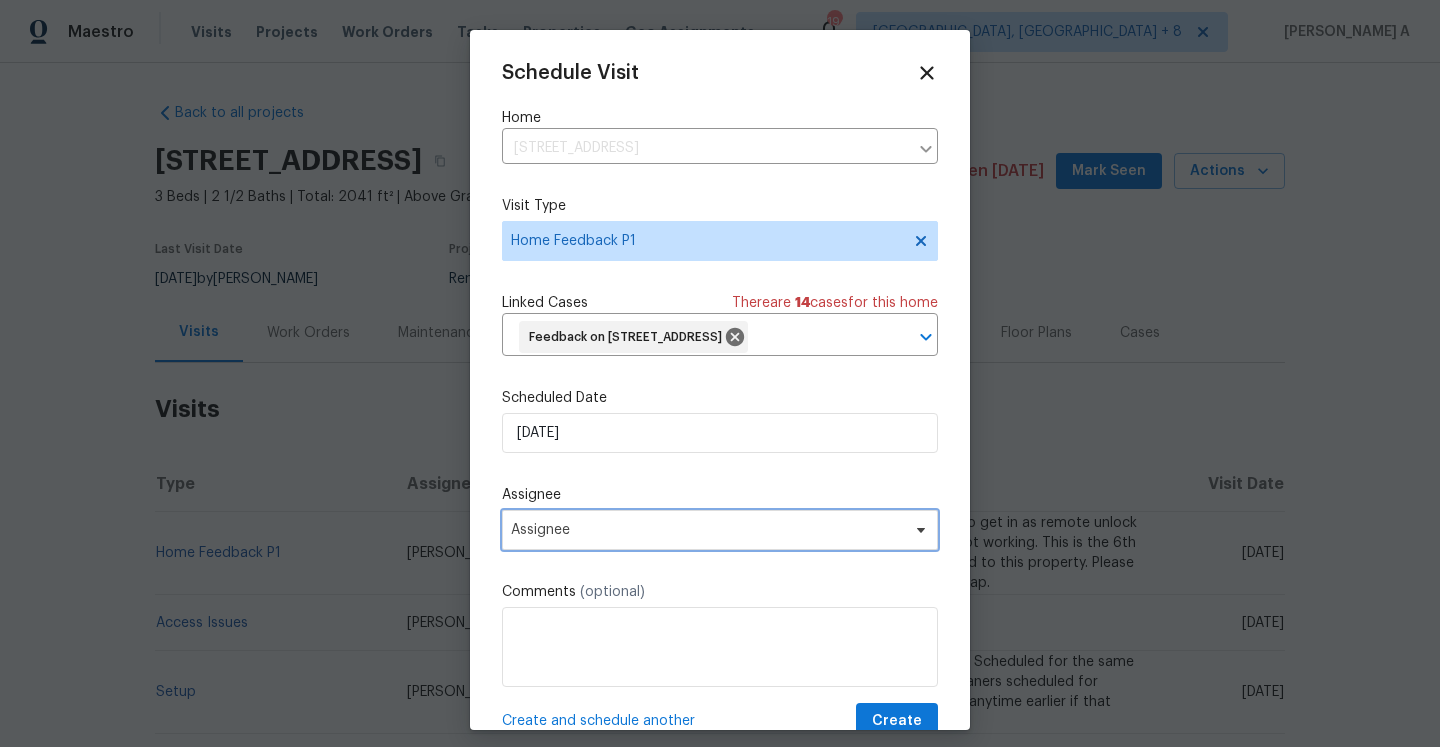 click on "Assignee" at bounding box center (720, 530) 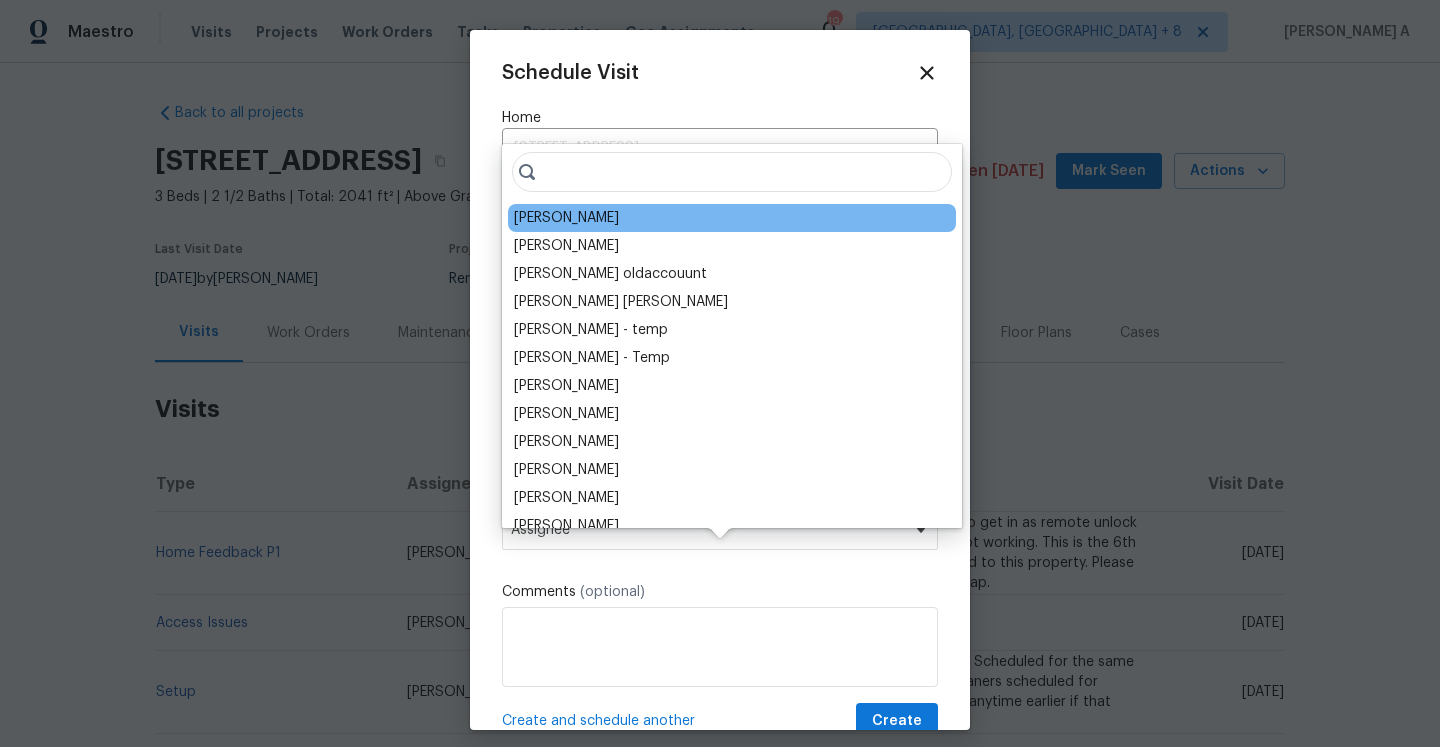 click on "Lee Privette" at bounding box center (566, 218) 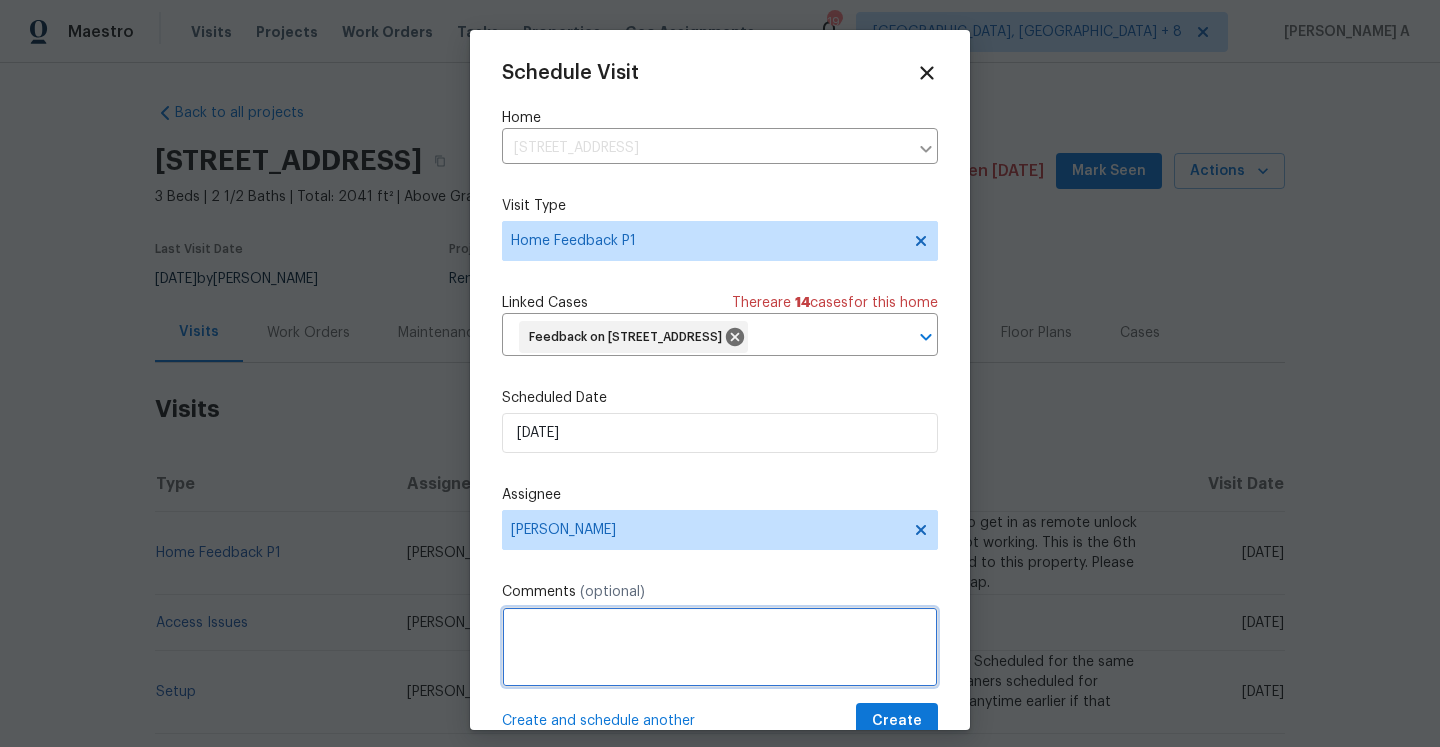 click at bounding box center [720, 647] 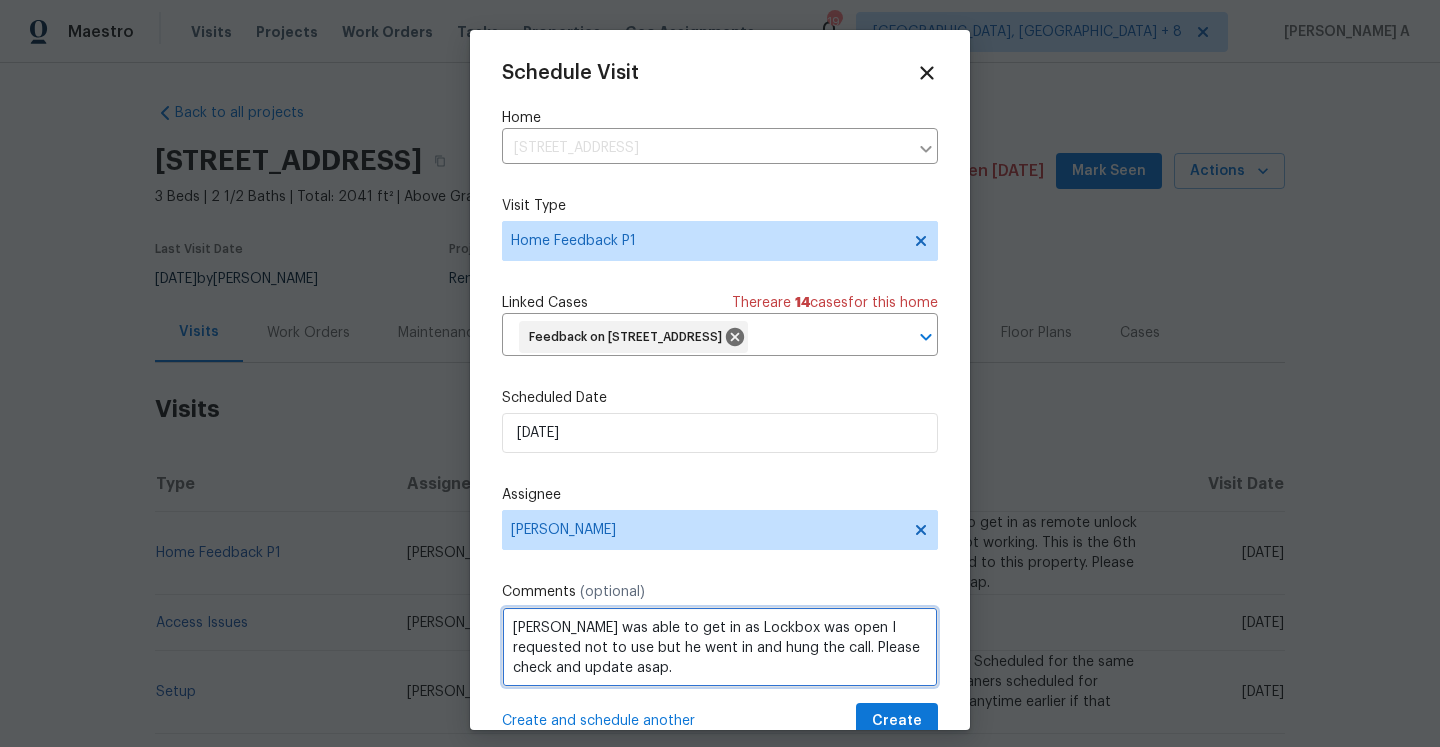 scroll, scrollTop: 2, scrollLeft: 0, axis: vertical 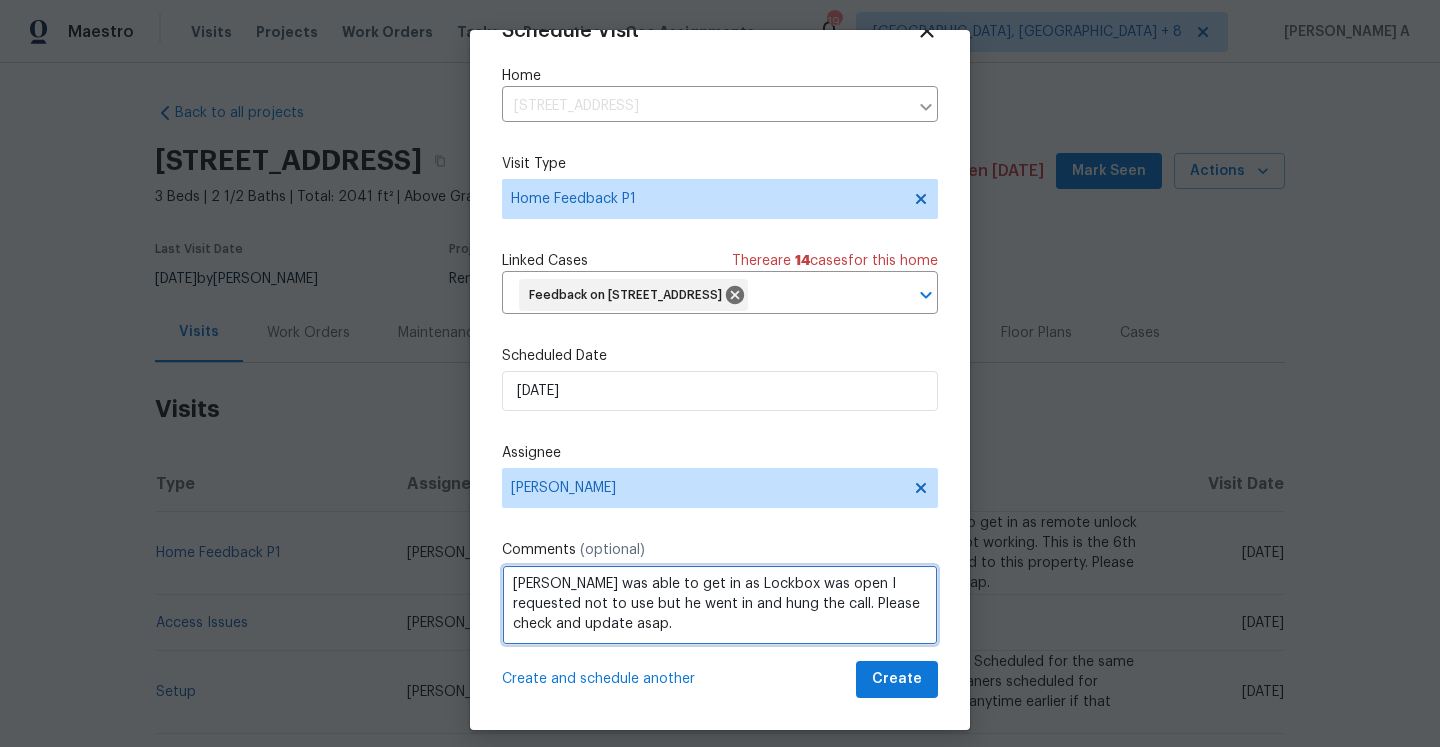 type on "Buyer was able to get in as Lockbox was open I requested not to use but he went in and hung the call. Please check and update asap." 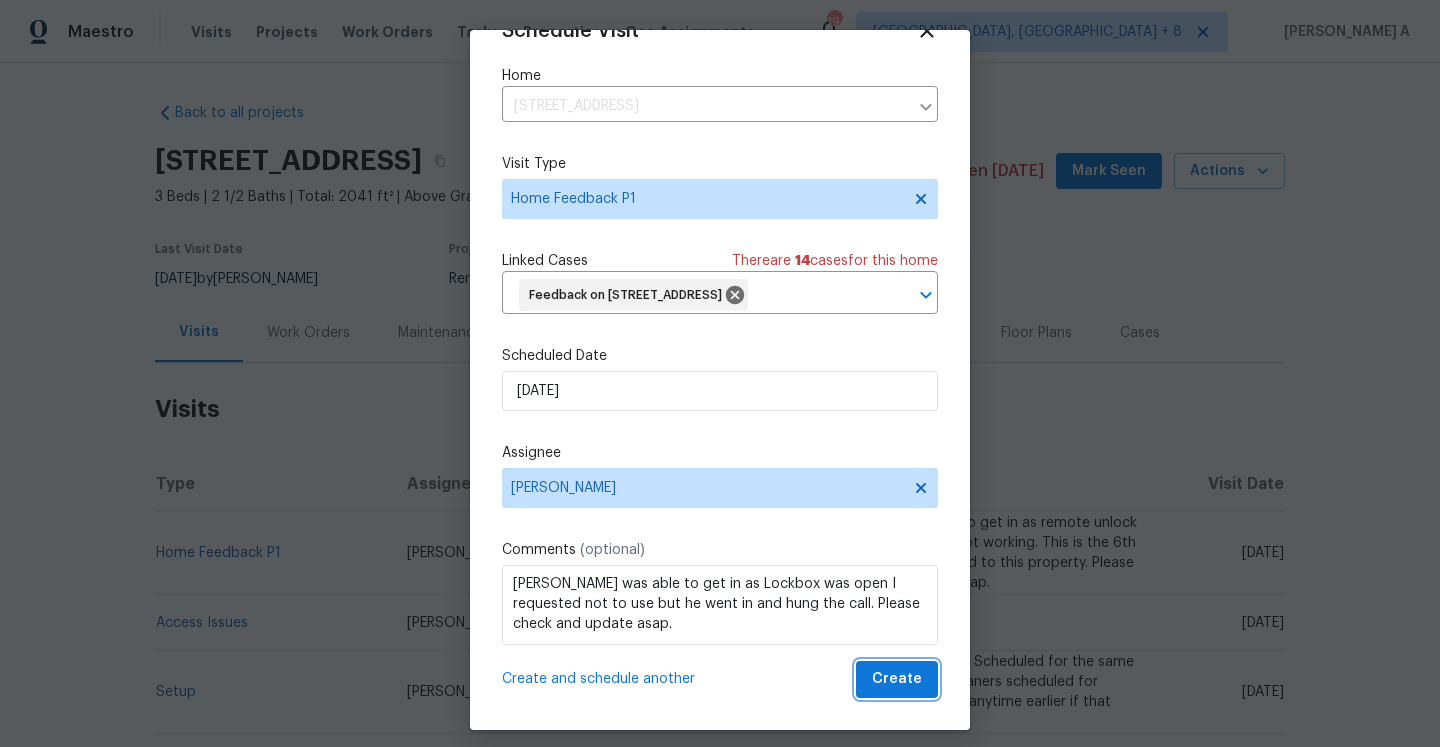 click on "Create" at bounding box center [897, 679] 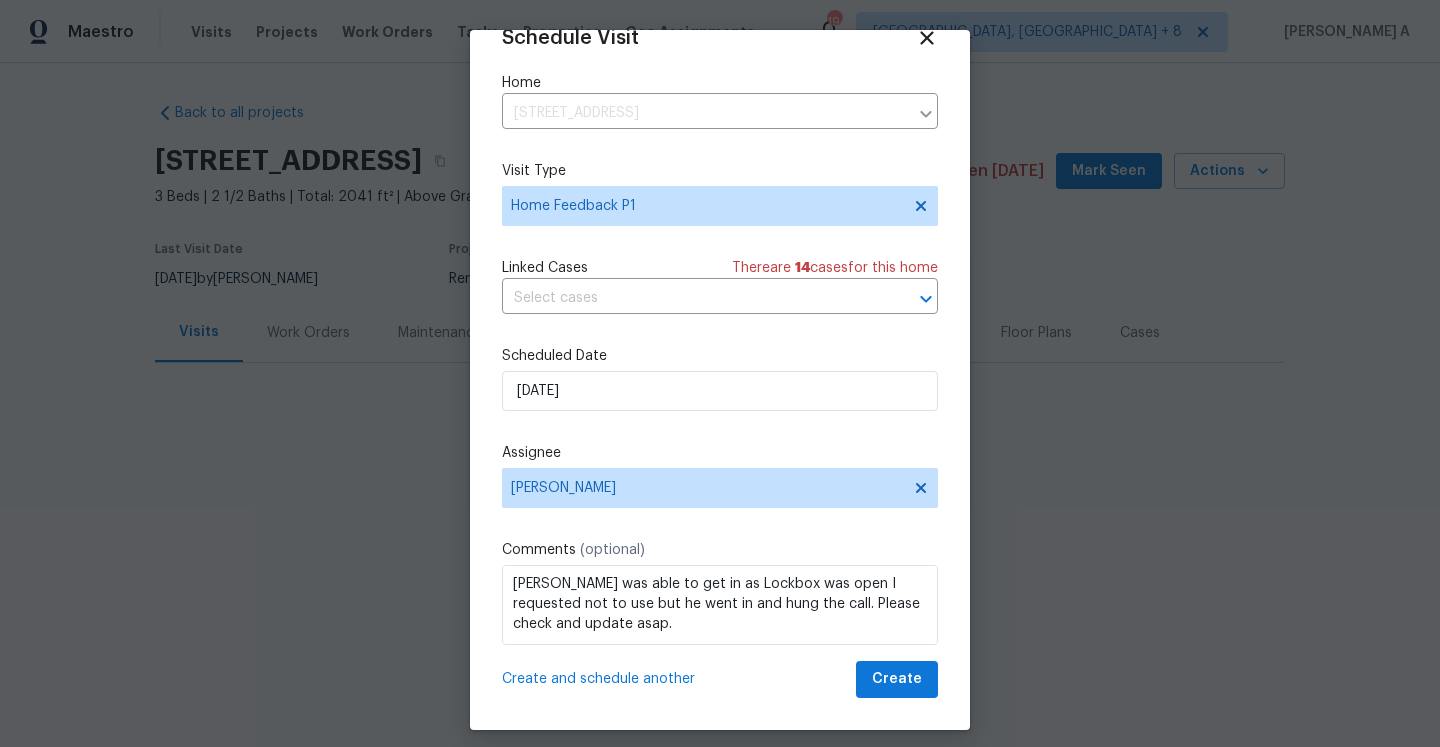scroll, scrollTop: 36, scrollLeft: 0, axis: vertical 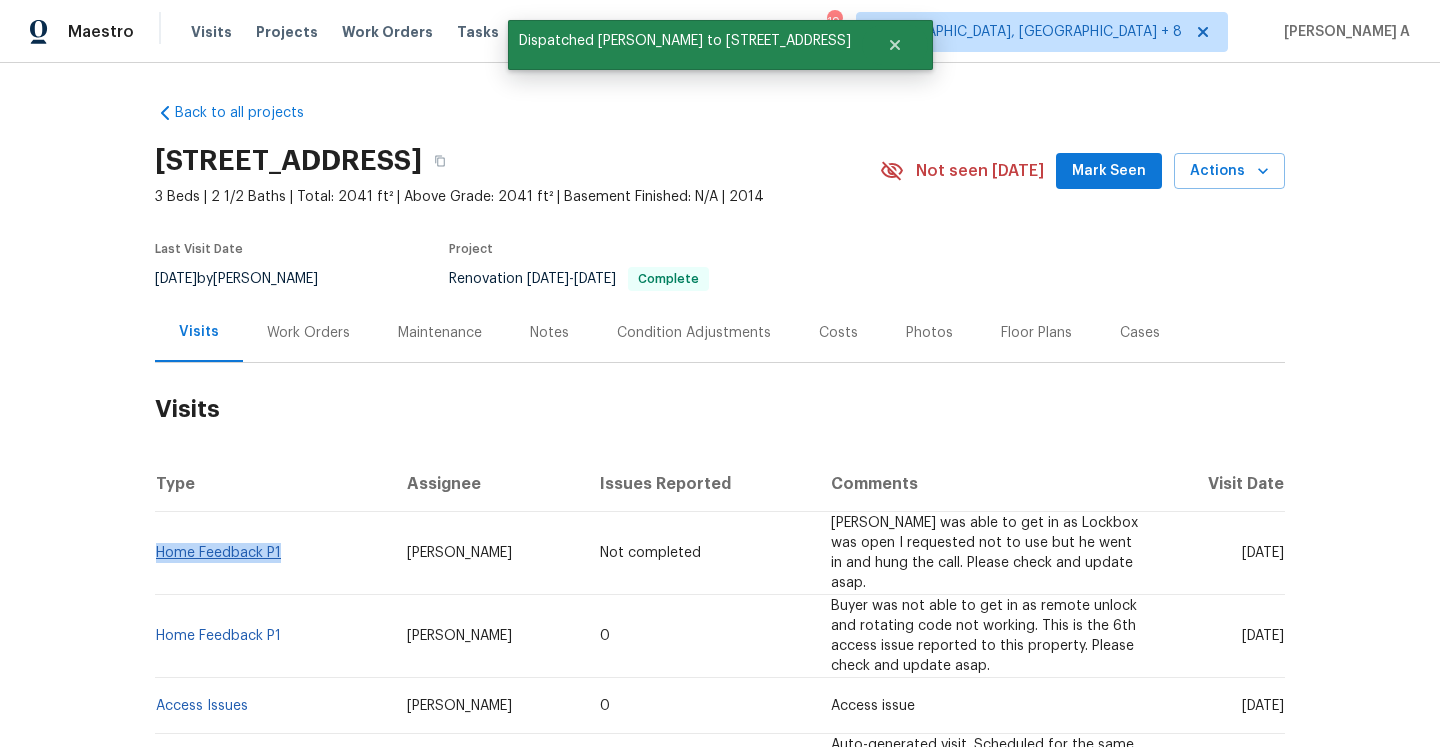 drag, startPoint x: 291, startPoint y: 543, endPoint x: 160, endPoint y: 545, distance: 131.01526 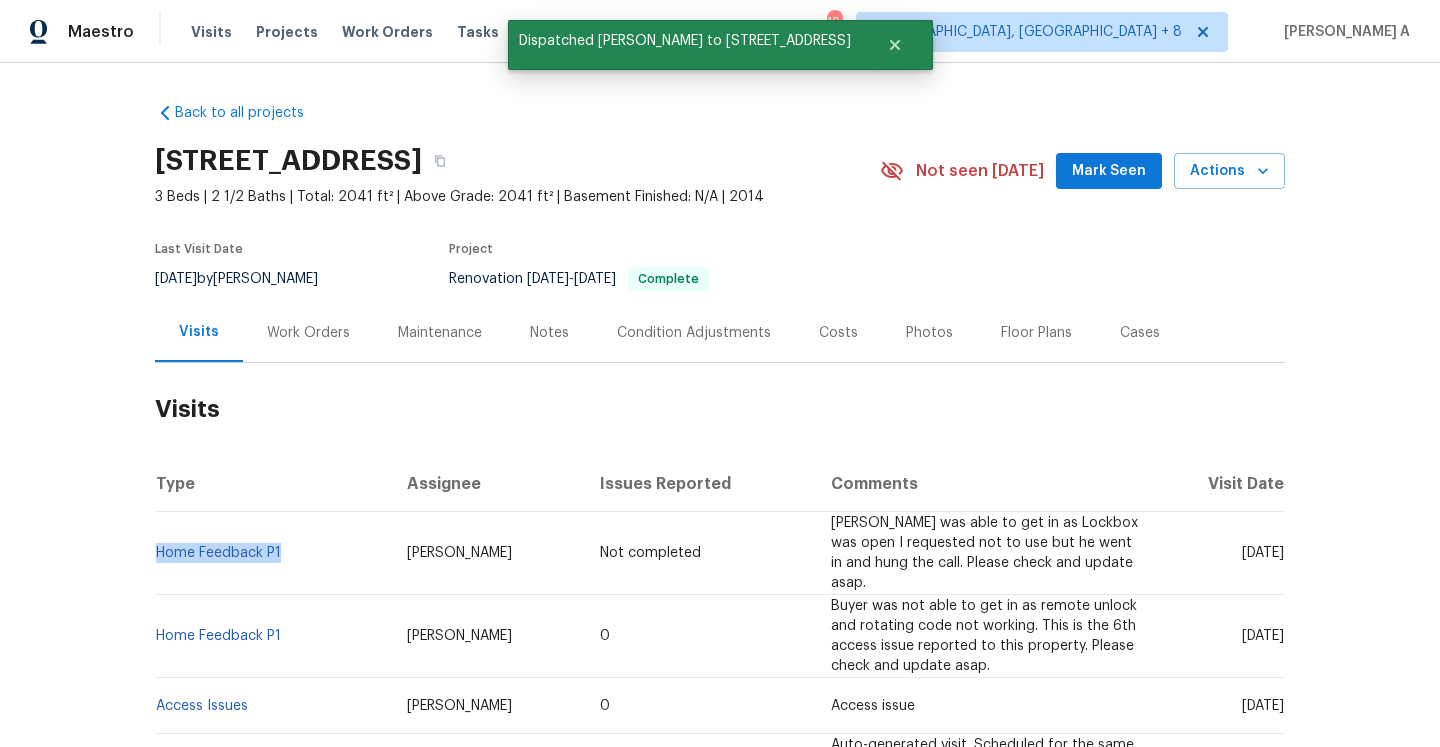 copy on "Home Feedback P1" 